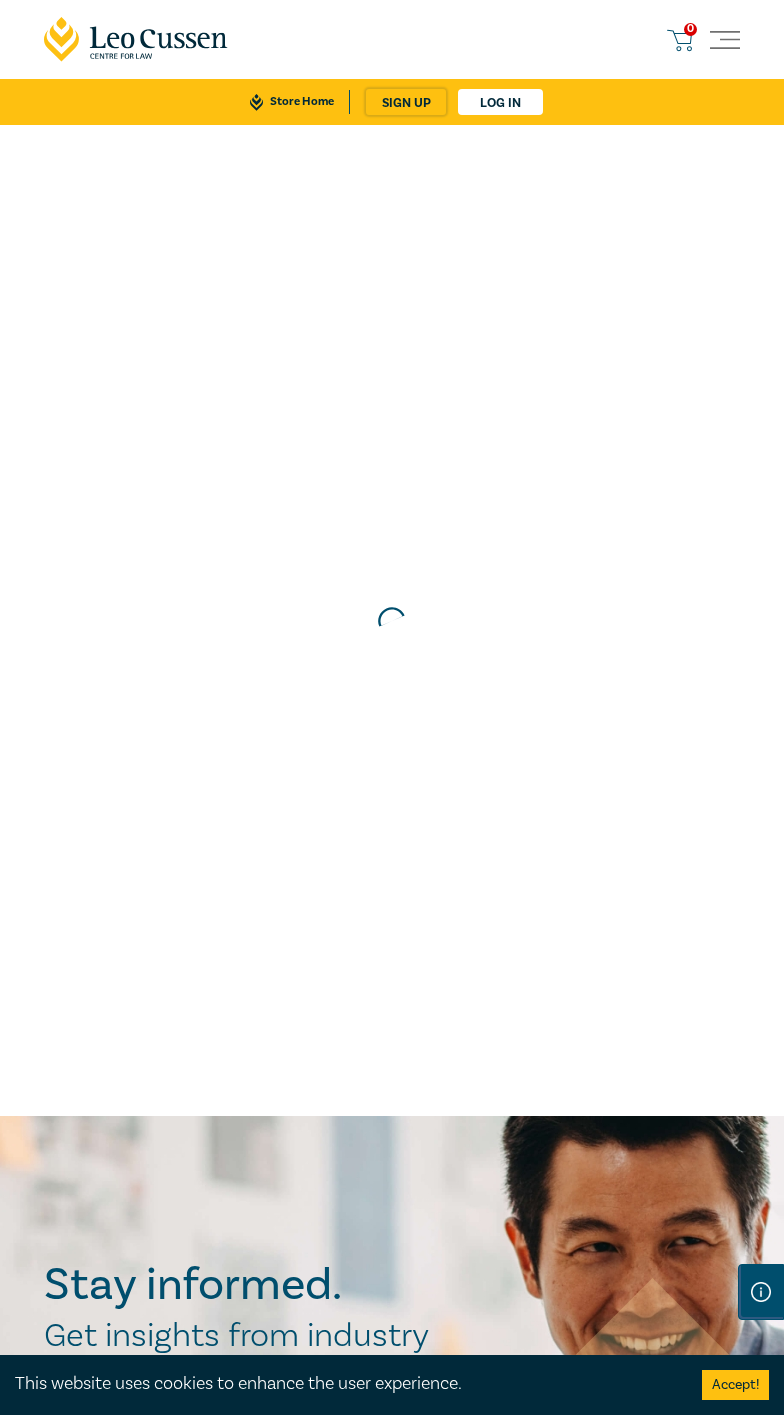 scroll, scrollTop: 0, scrollLeft: 0, axis: both 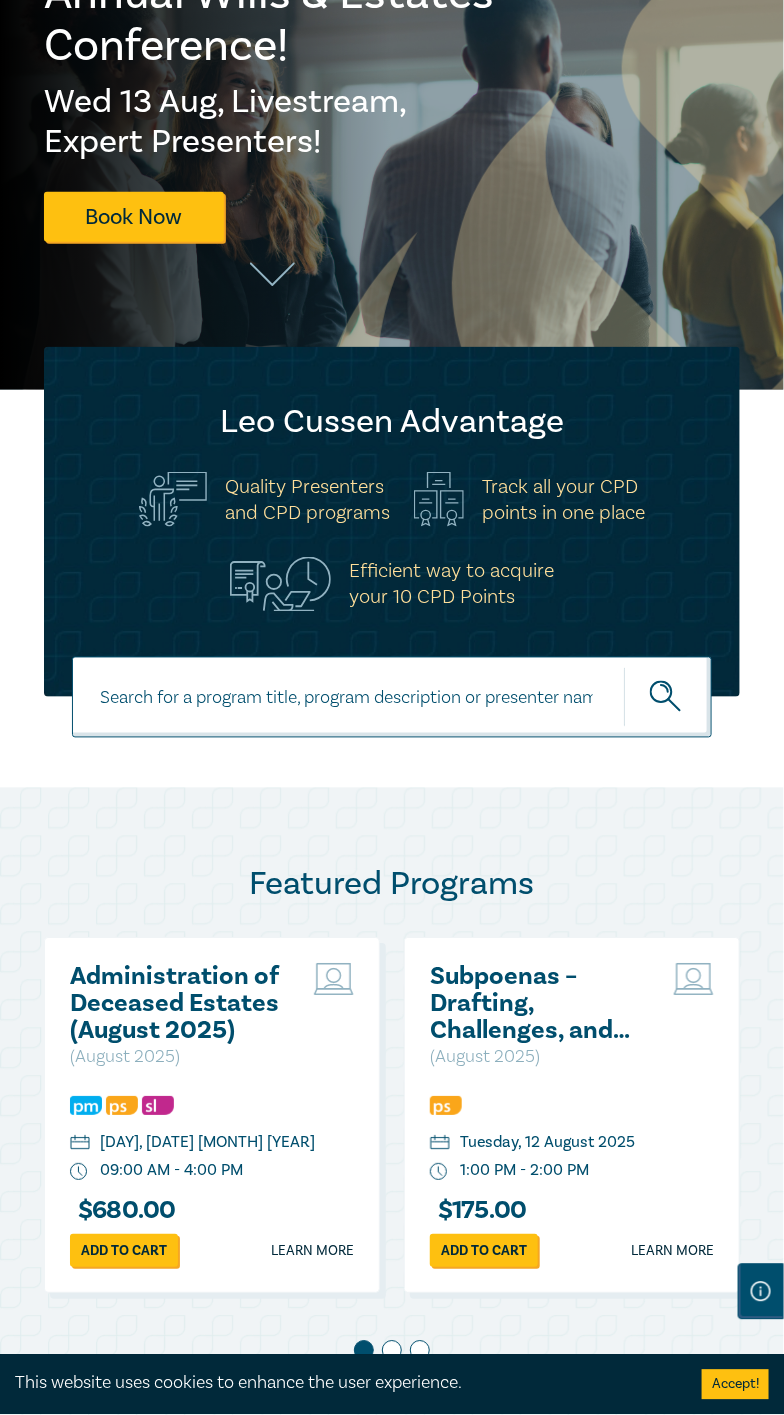 click on "Subpoenas – Drafting, Challenges, and Strategies" at bounding box center (537, 1004) 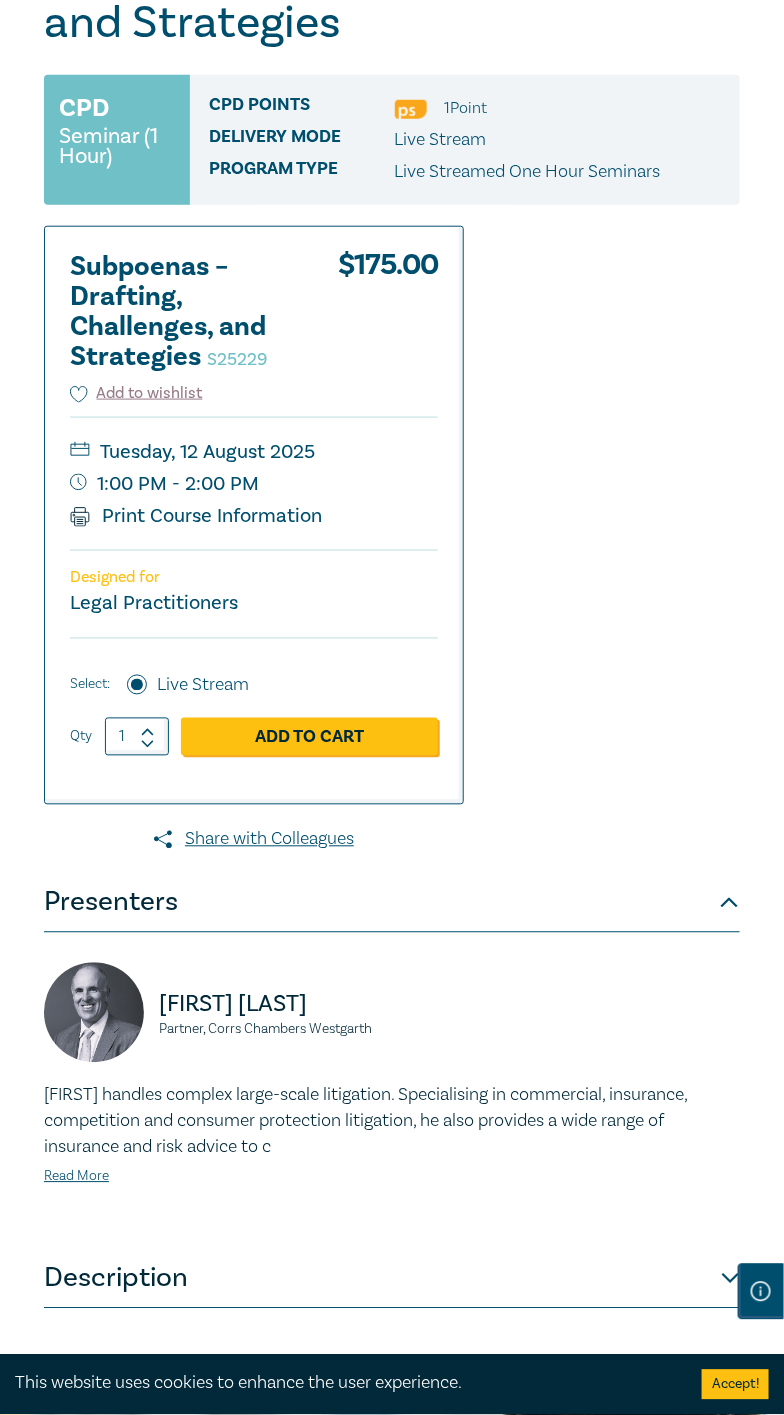 scroll, scrollTop: 0, scrollLeft: 0, axis: both 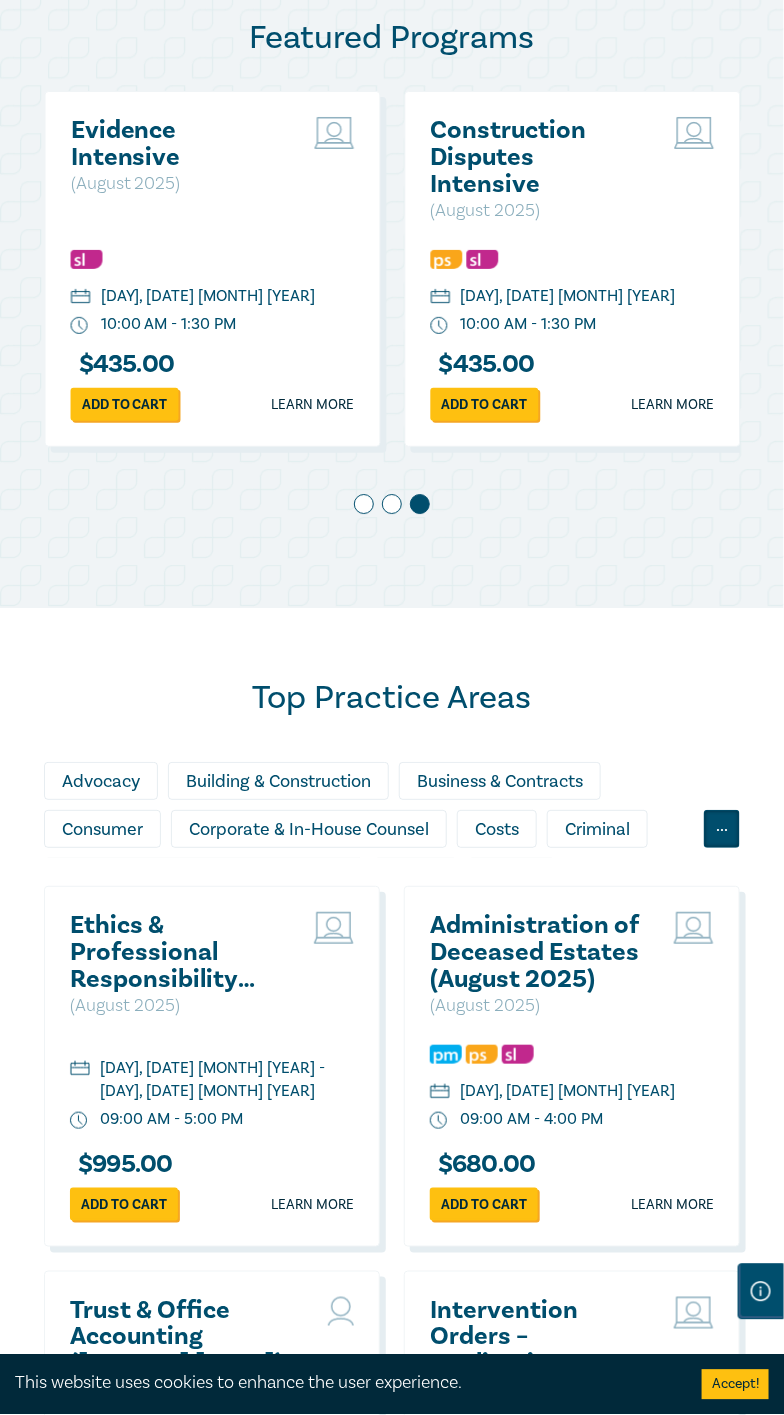 click on "..." at bounding box center [722, 829] 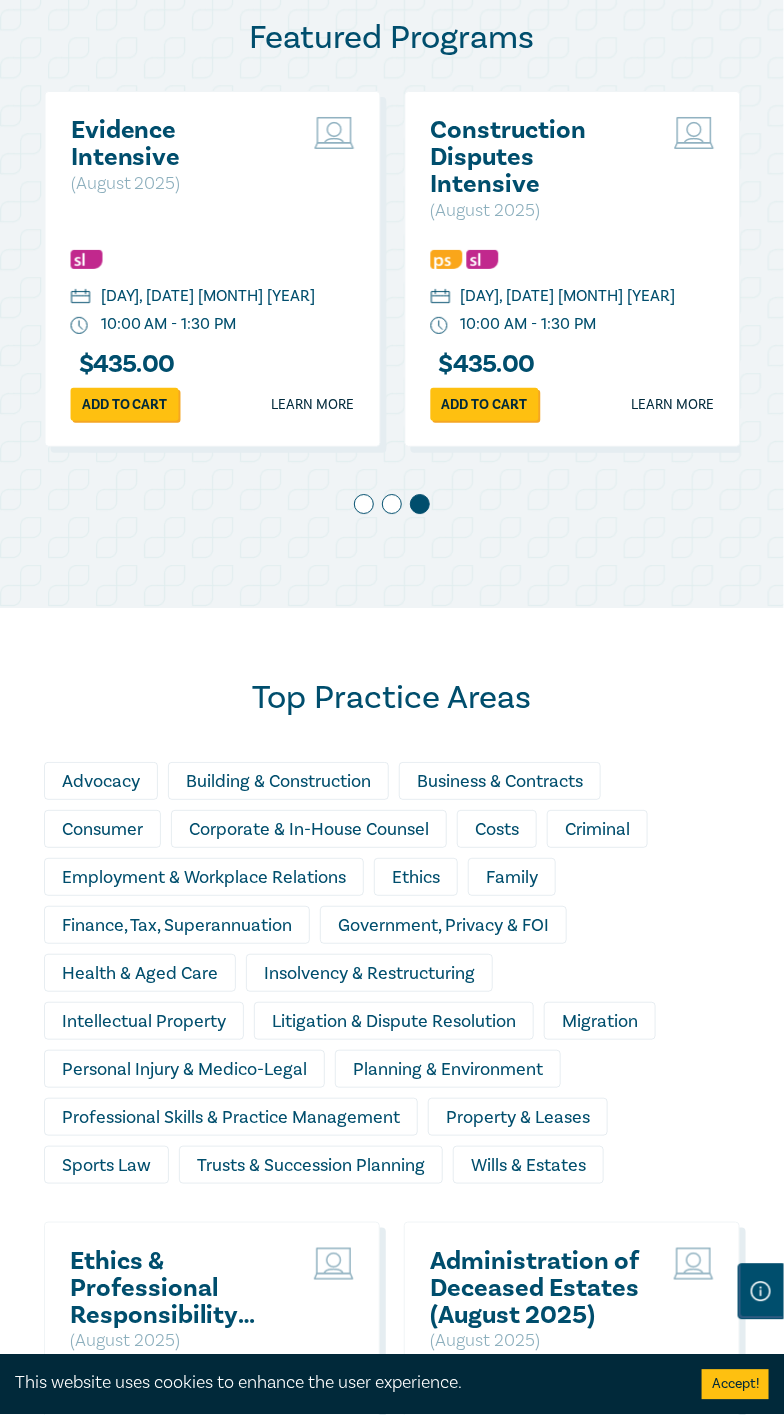 click on "Personal Injury & Medico-Legal" at bounding box center (184, 1069) 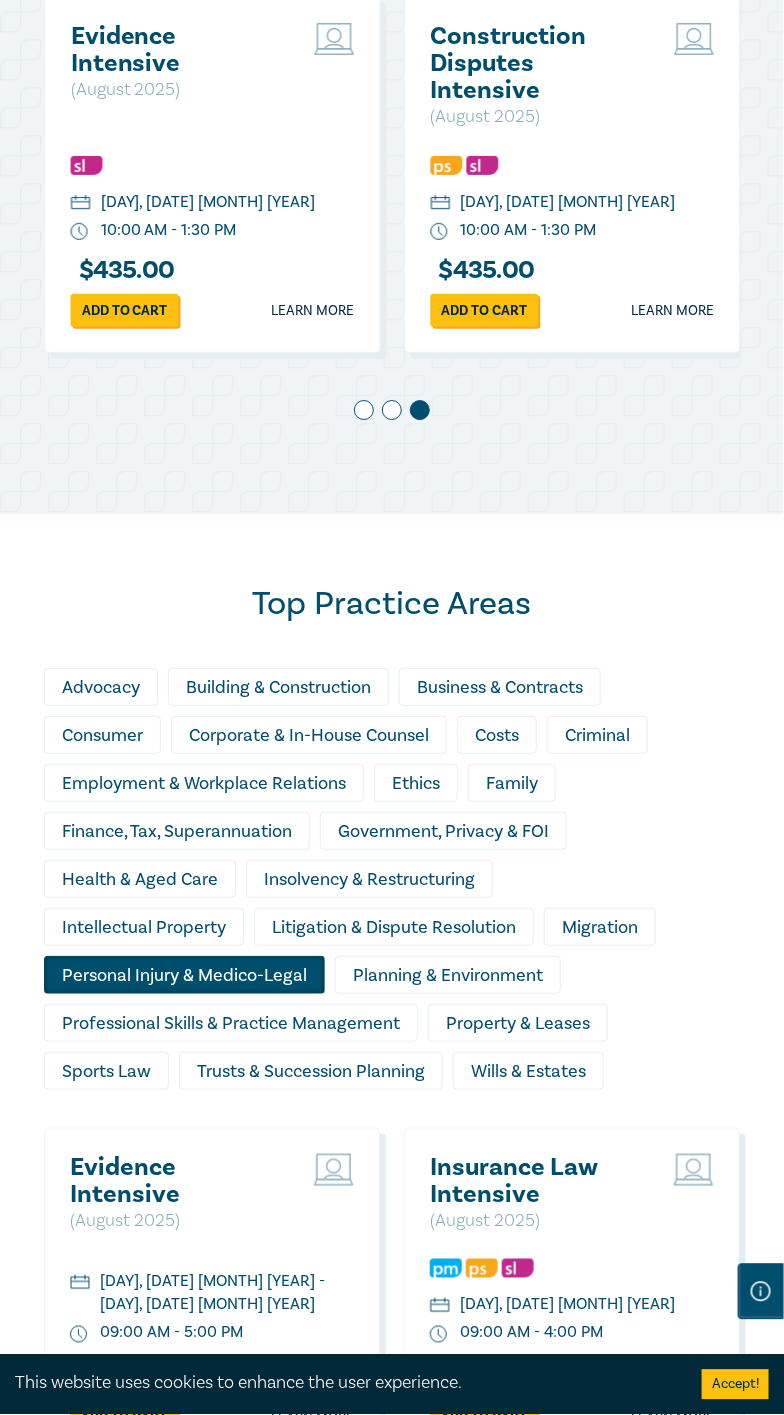 scroll, scrollTop: 1174, scrollLeft: 0, axis: vertical 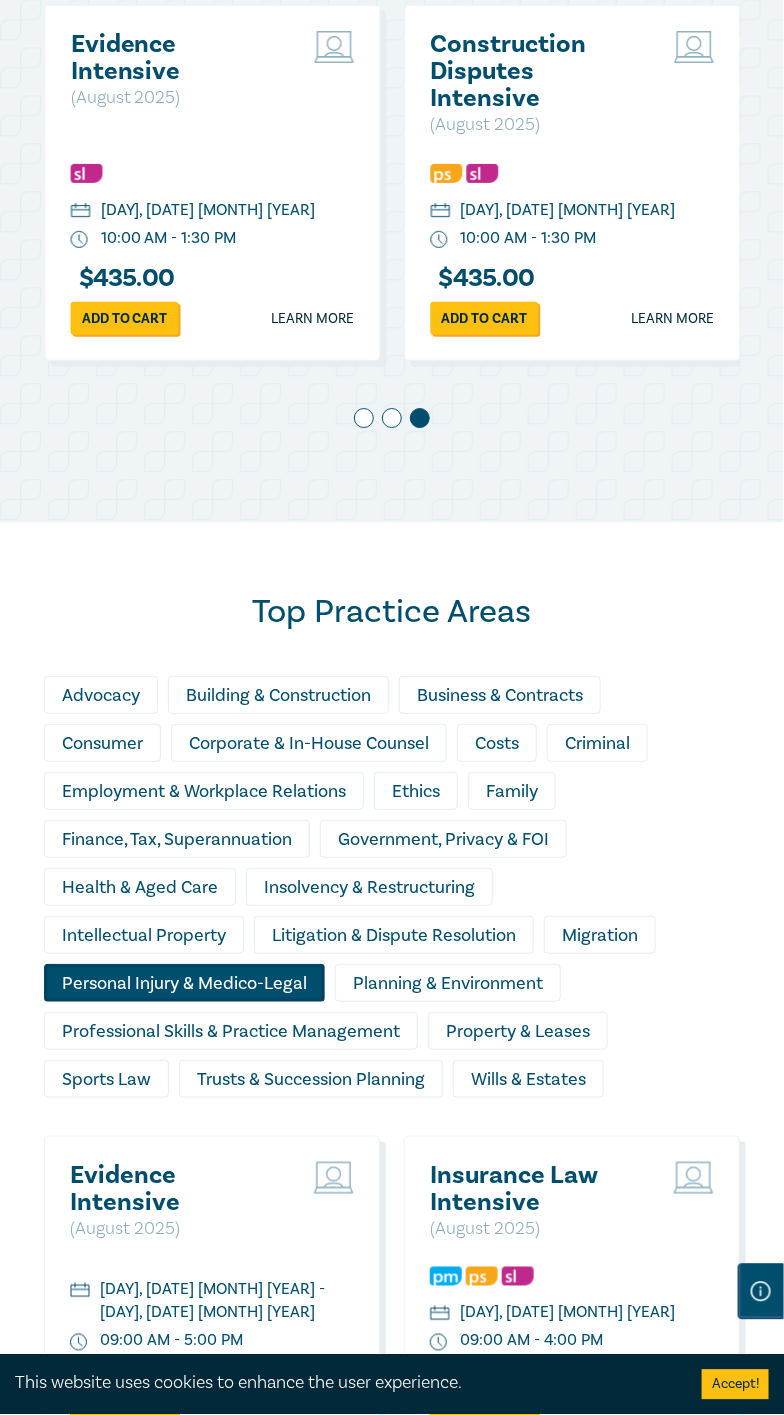 click on "Family" at bounding box center (512, 791) 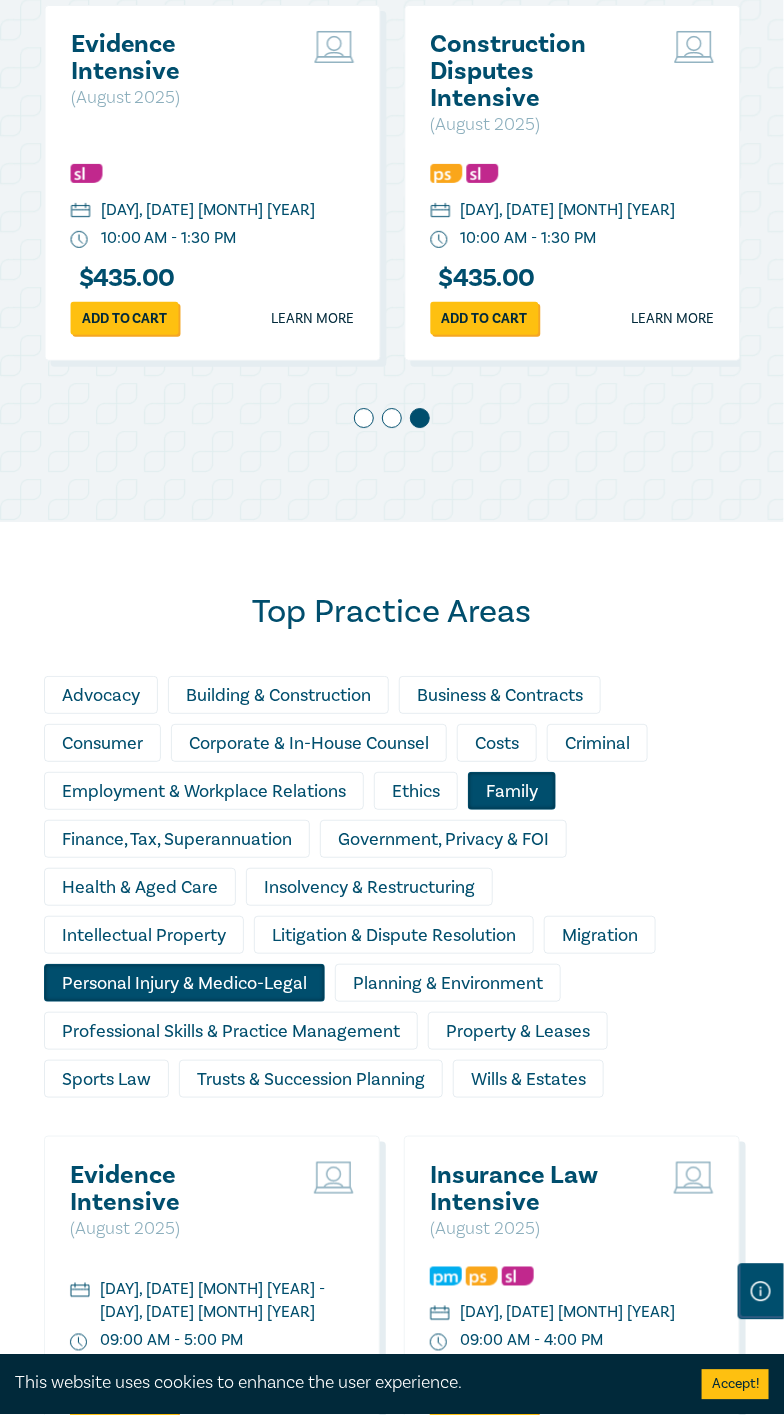 click on "Personal Injury & Medico-Legal" at bounding box center (184, 983) 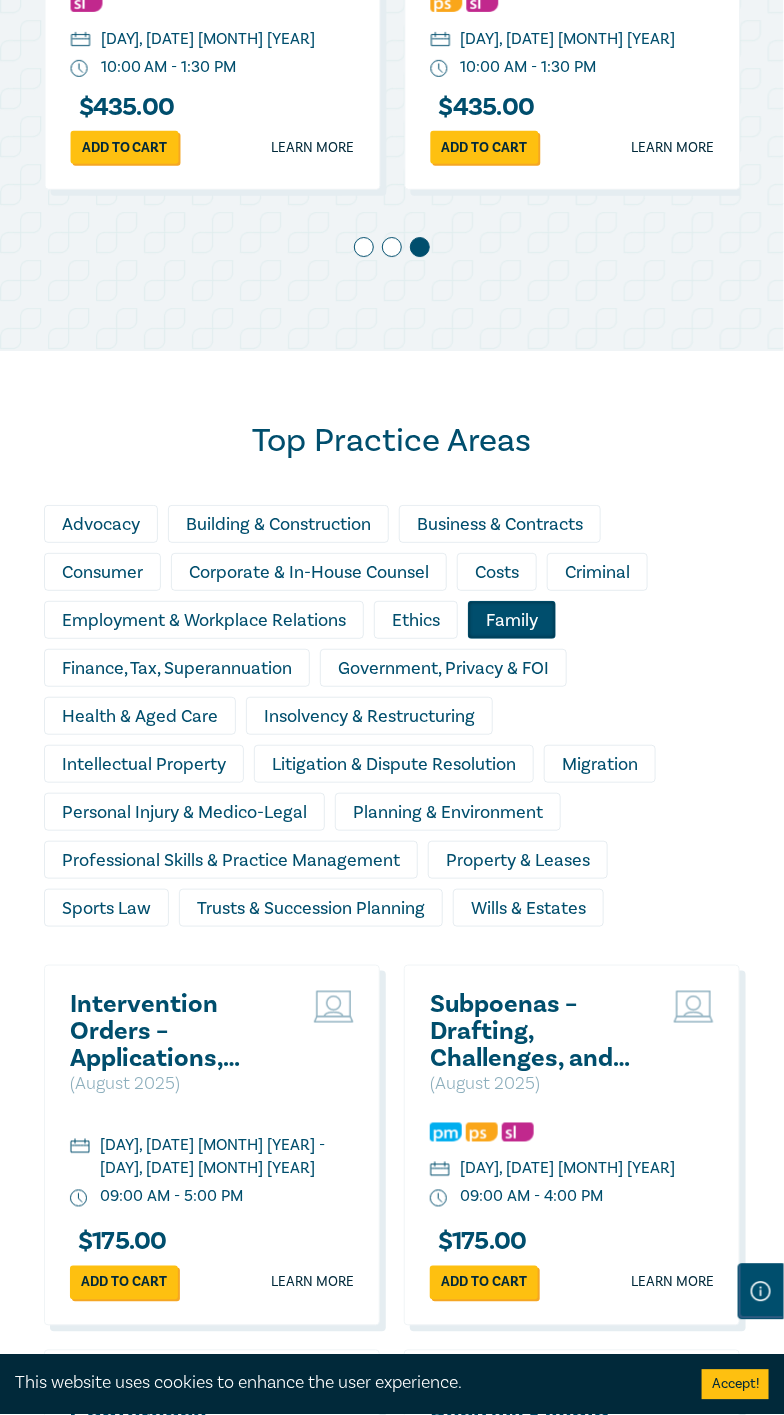 scroll, scrollTop: 1356, scrollLeft: 0, axis: vertical 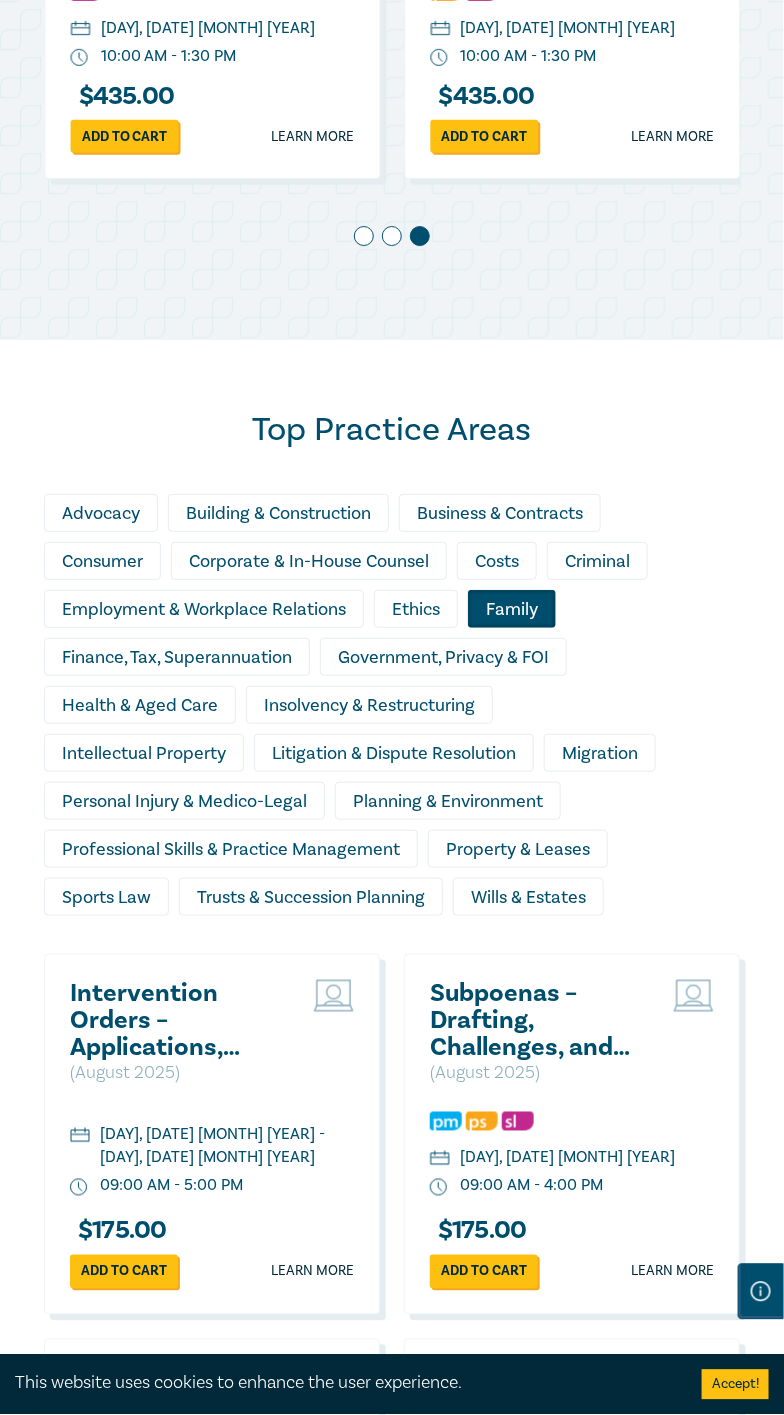 click on "Intervention Orders – Applications, Enforcement and Appeals" at bounding box center (177, 1020) 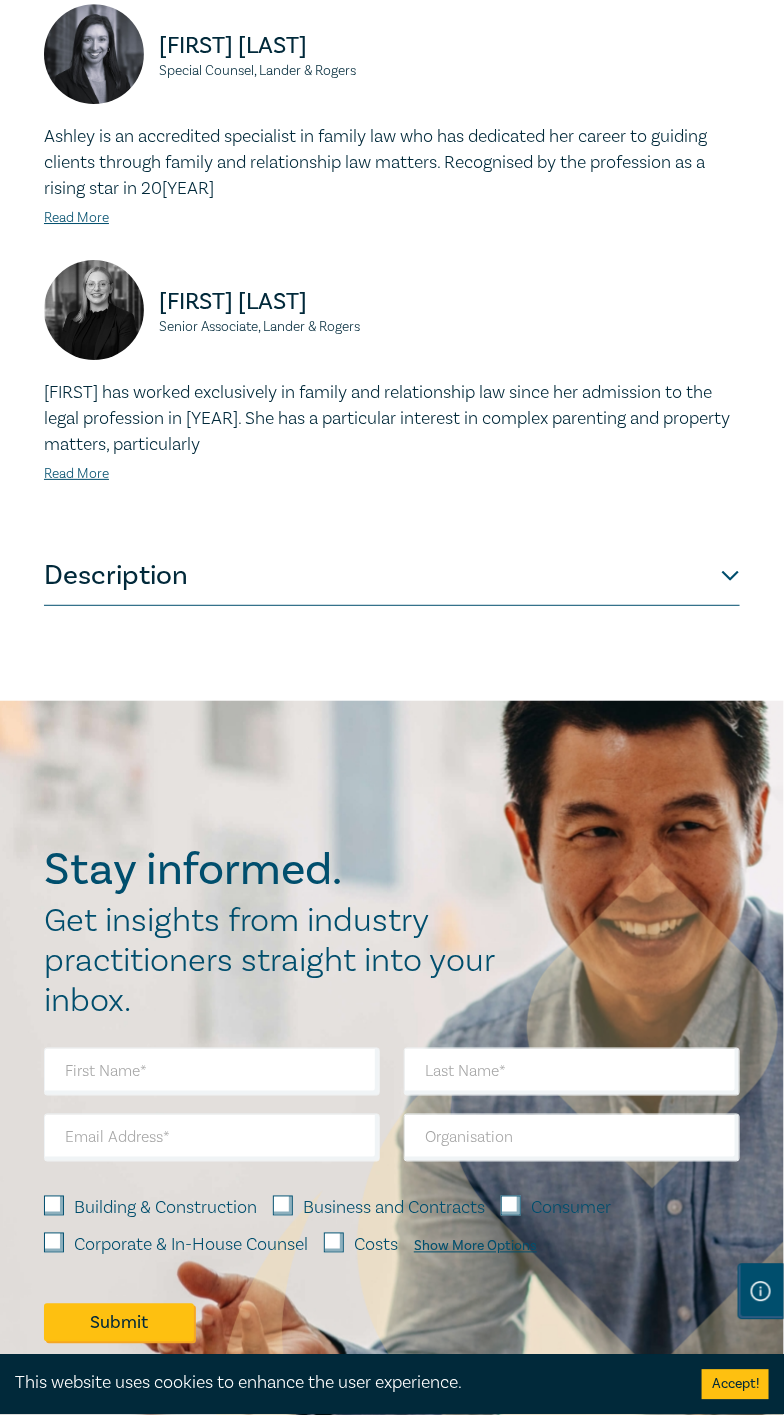 scroll, scrollTop: 1353, scrollLeft: 0, axis: vertical 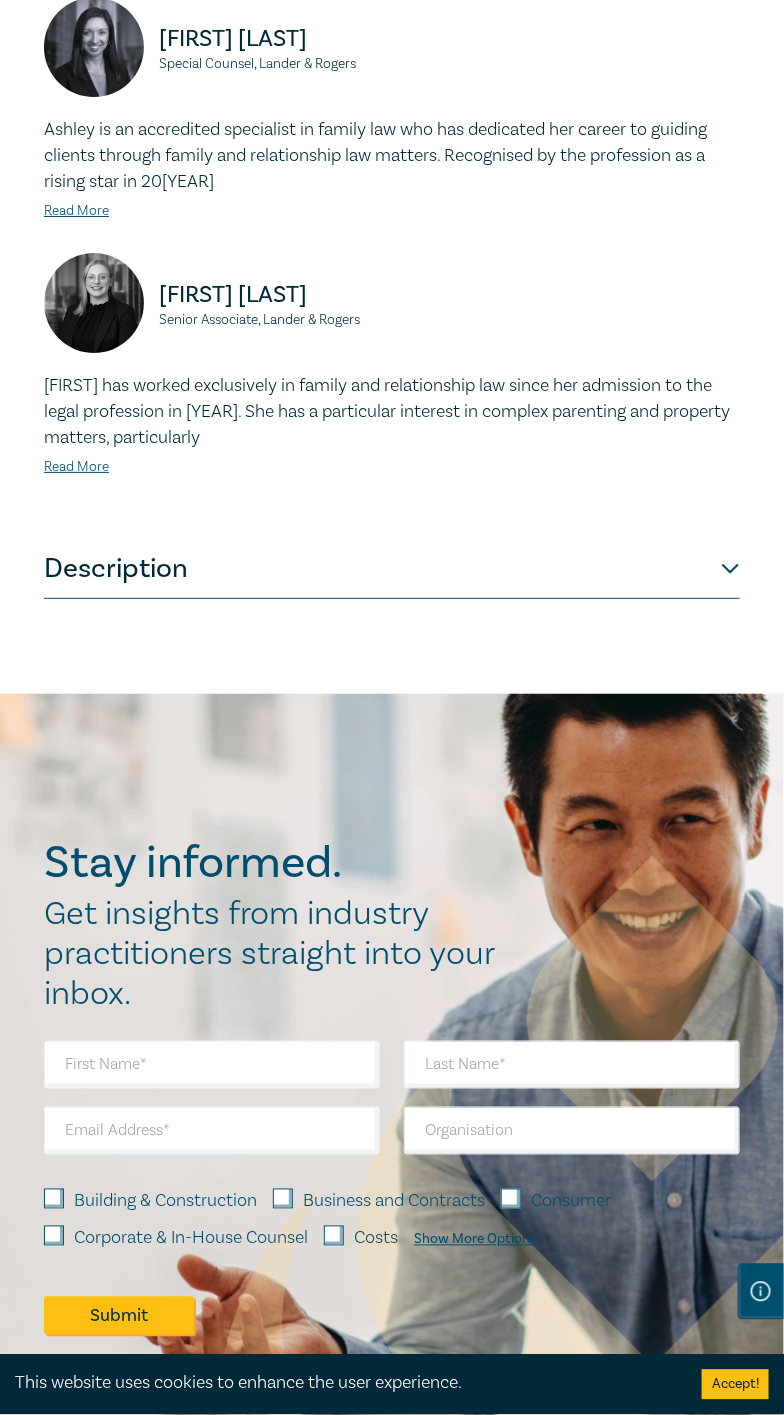click on "Description" at bounding box center [392, 569] 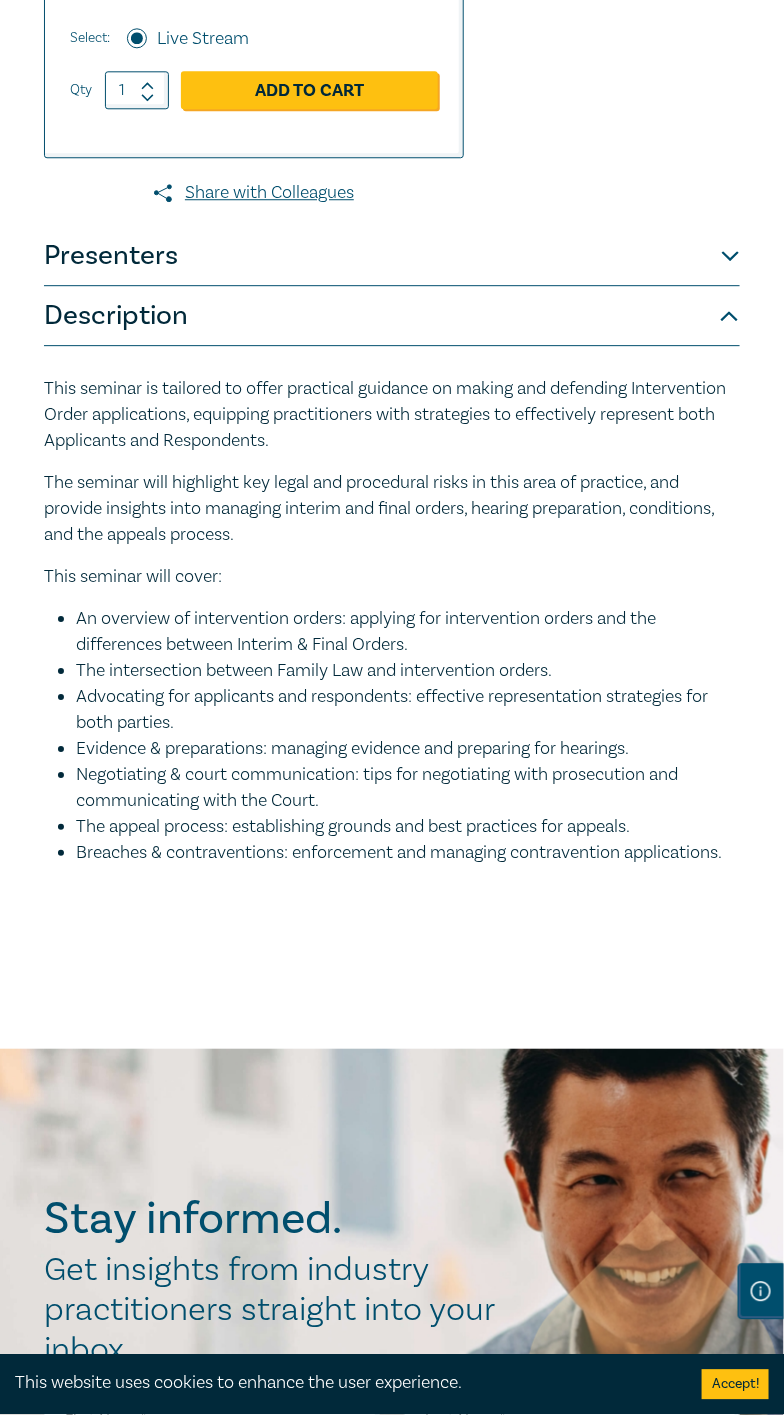 scroll, scrollTop: 1025, scrollLeft: 0, axis: vertical 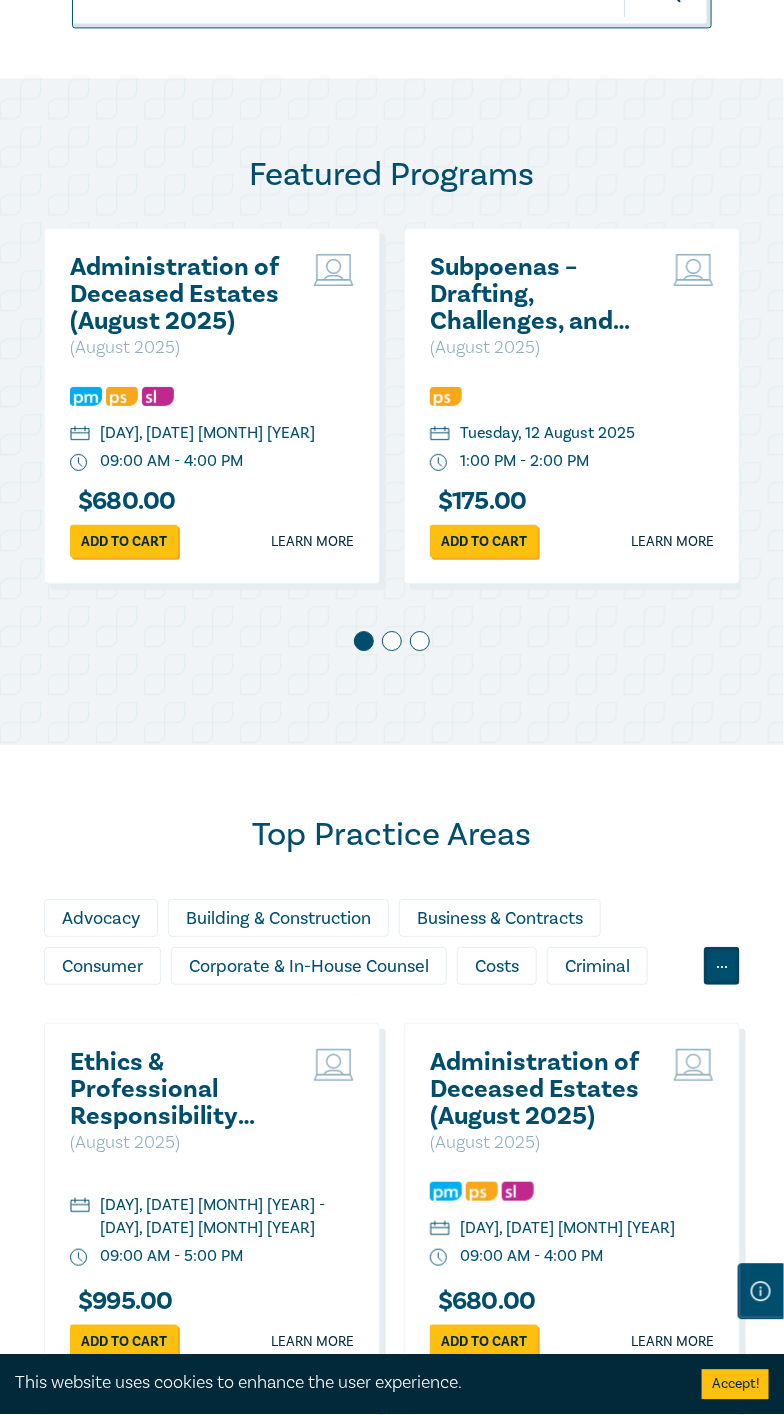 click on "..." at bounding box center [722, 966] 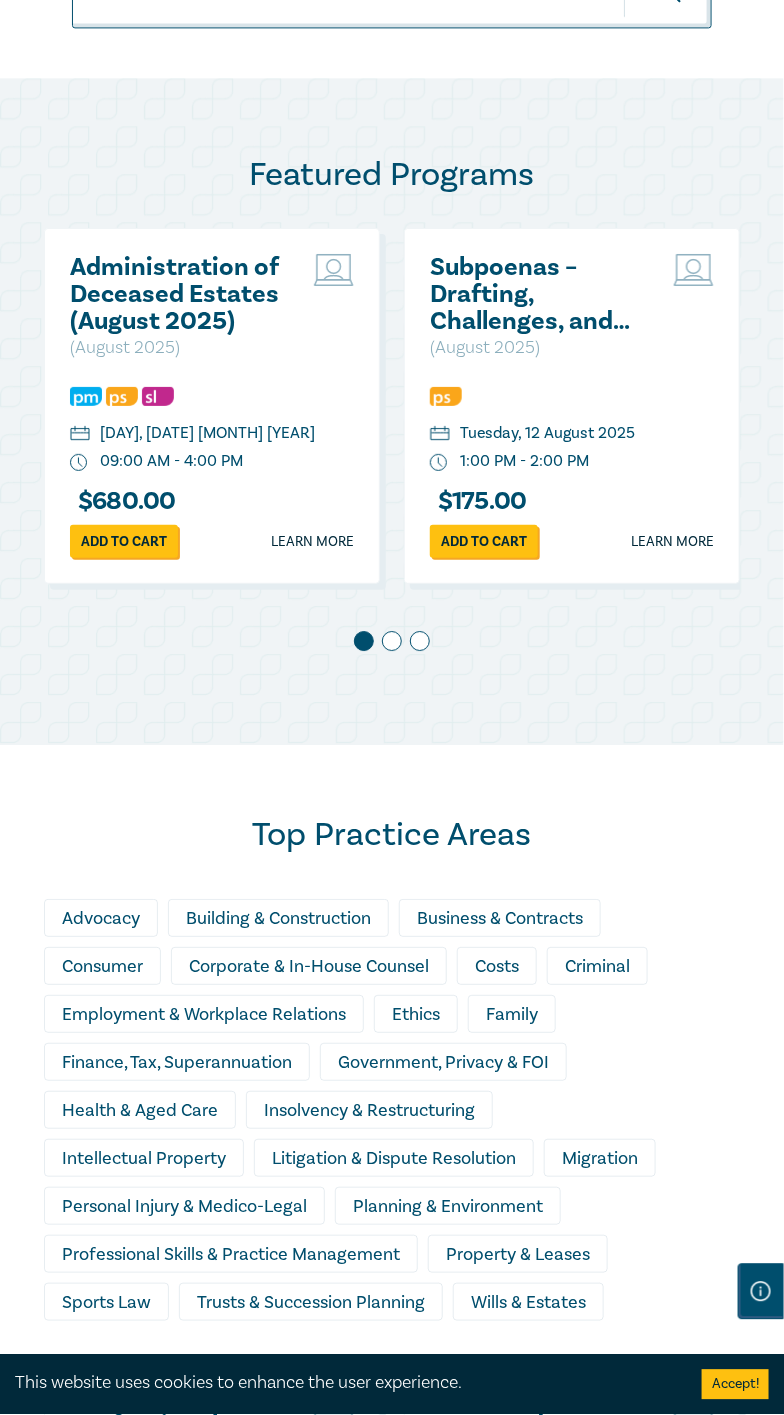 click on "Family" at bounding box center (512, 1014) 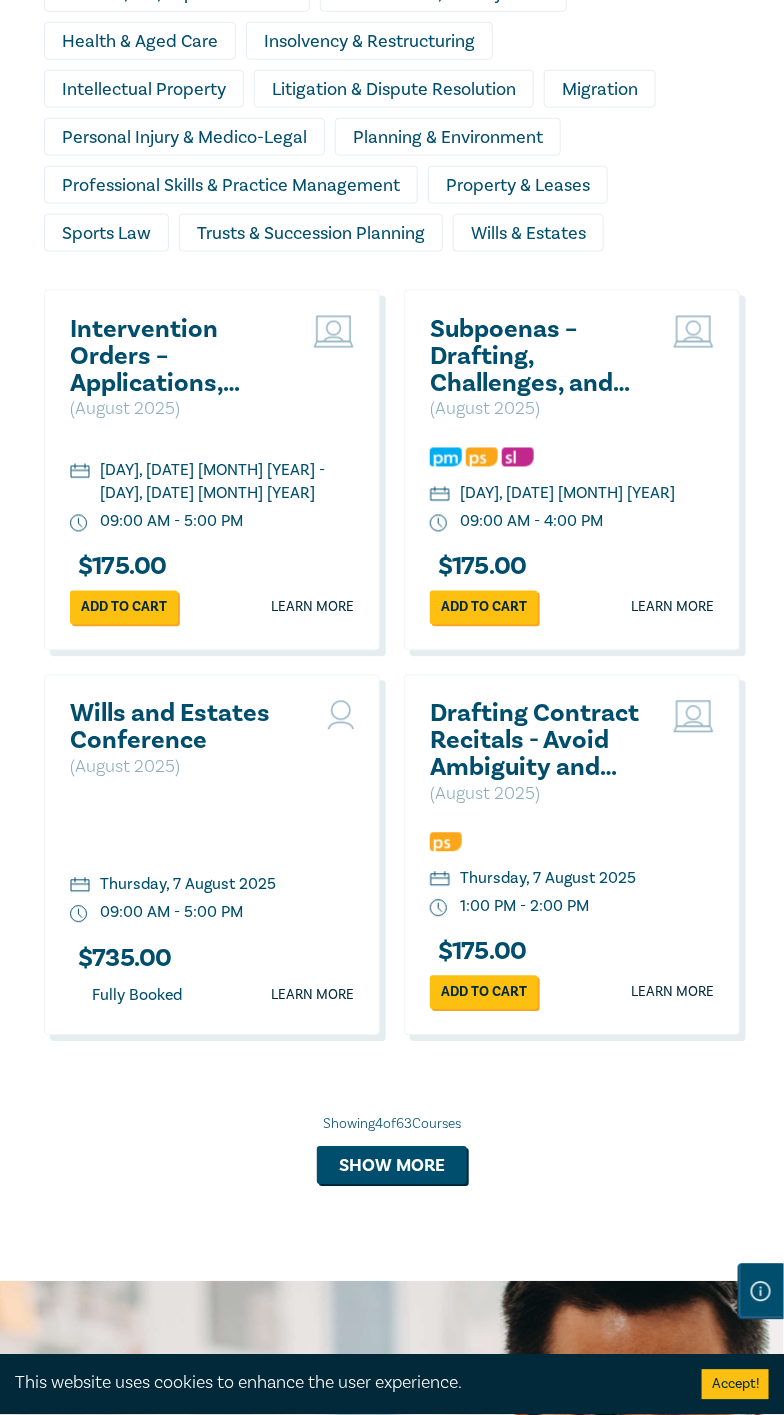 scroll, scrollTop: 2060, scrollLeft: 0, axis: vertical 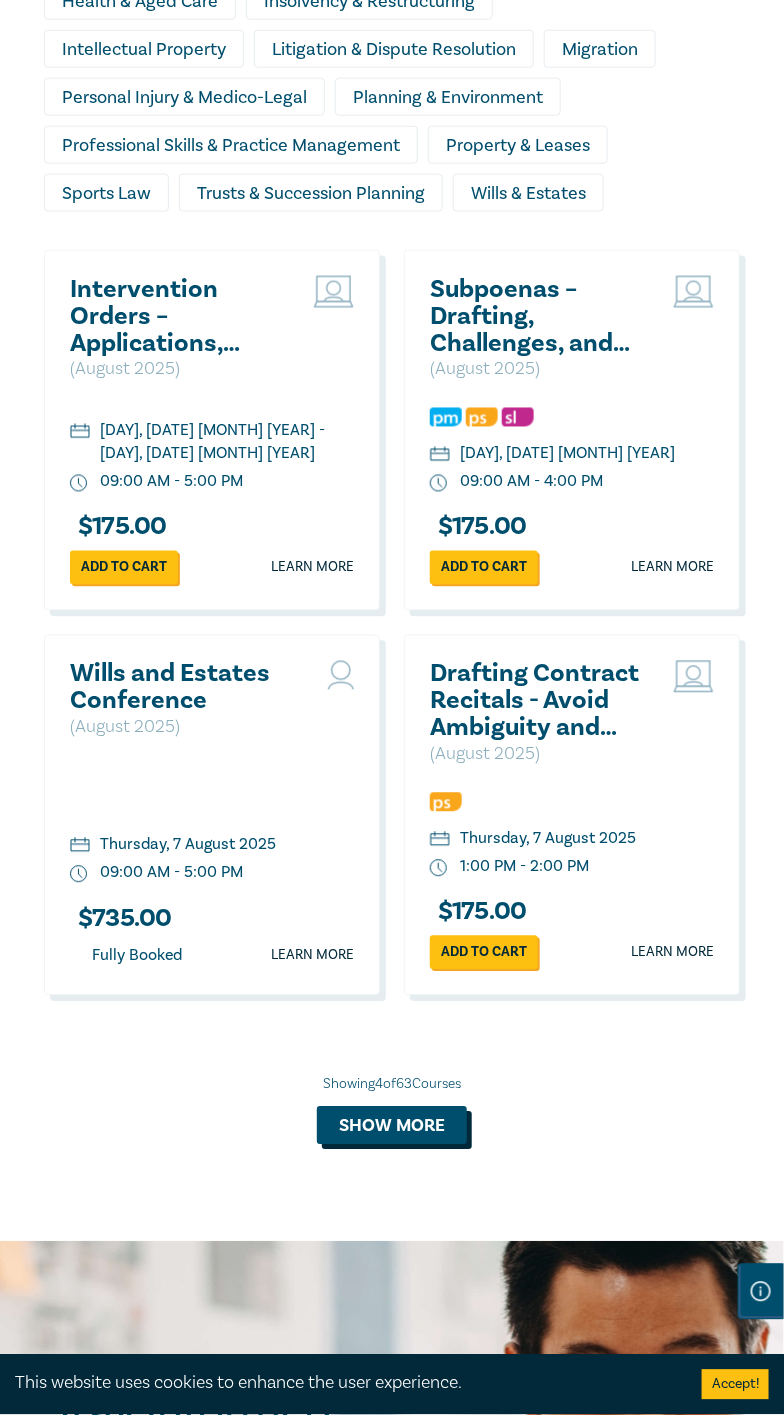 click on "Show more" at bounding box center (392, 1126) 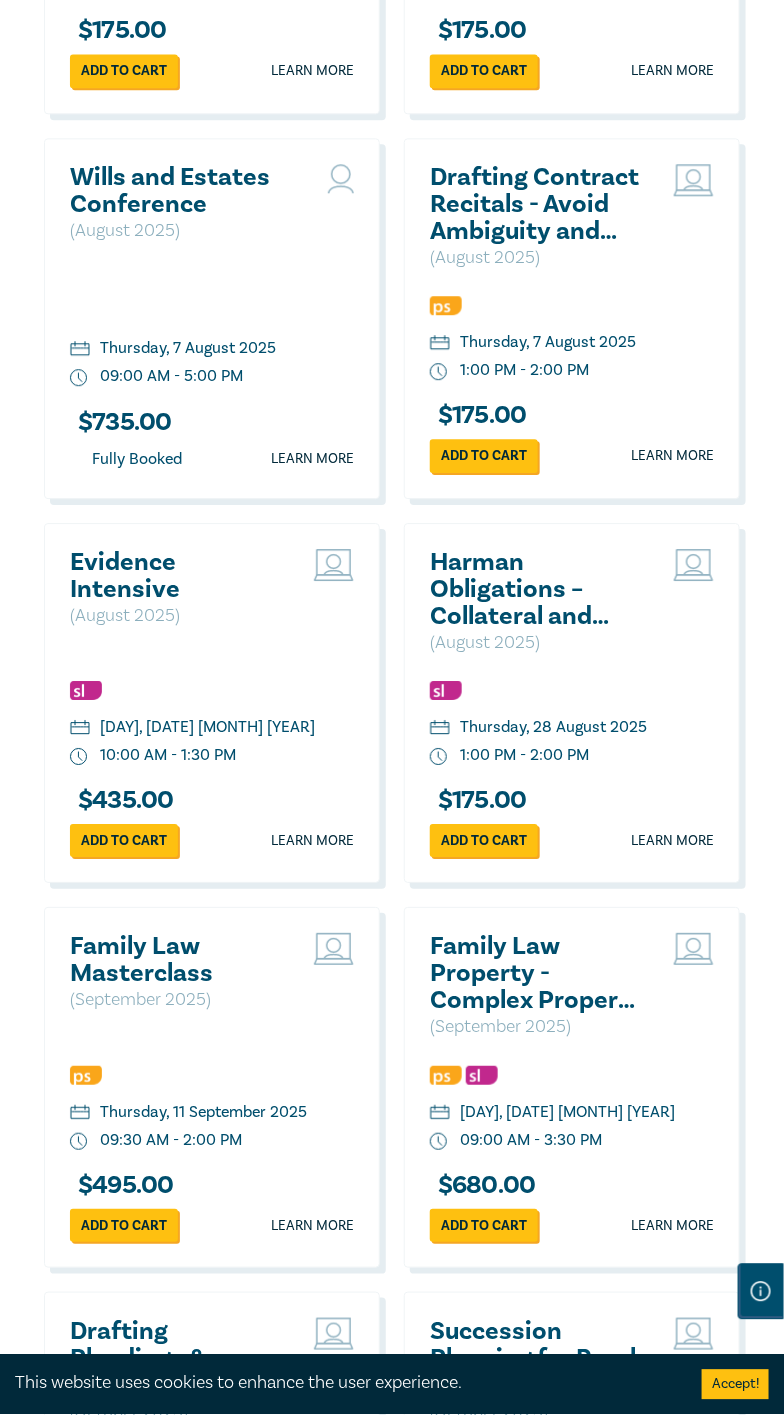 scroll, scrollTop: 2564, scrollLeft: 0, axis: vertical 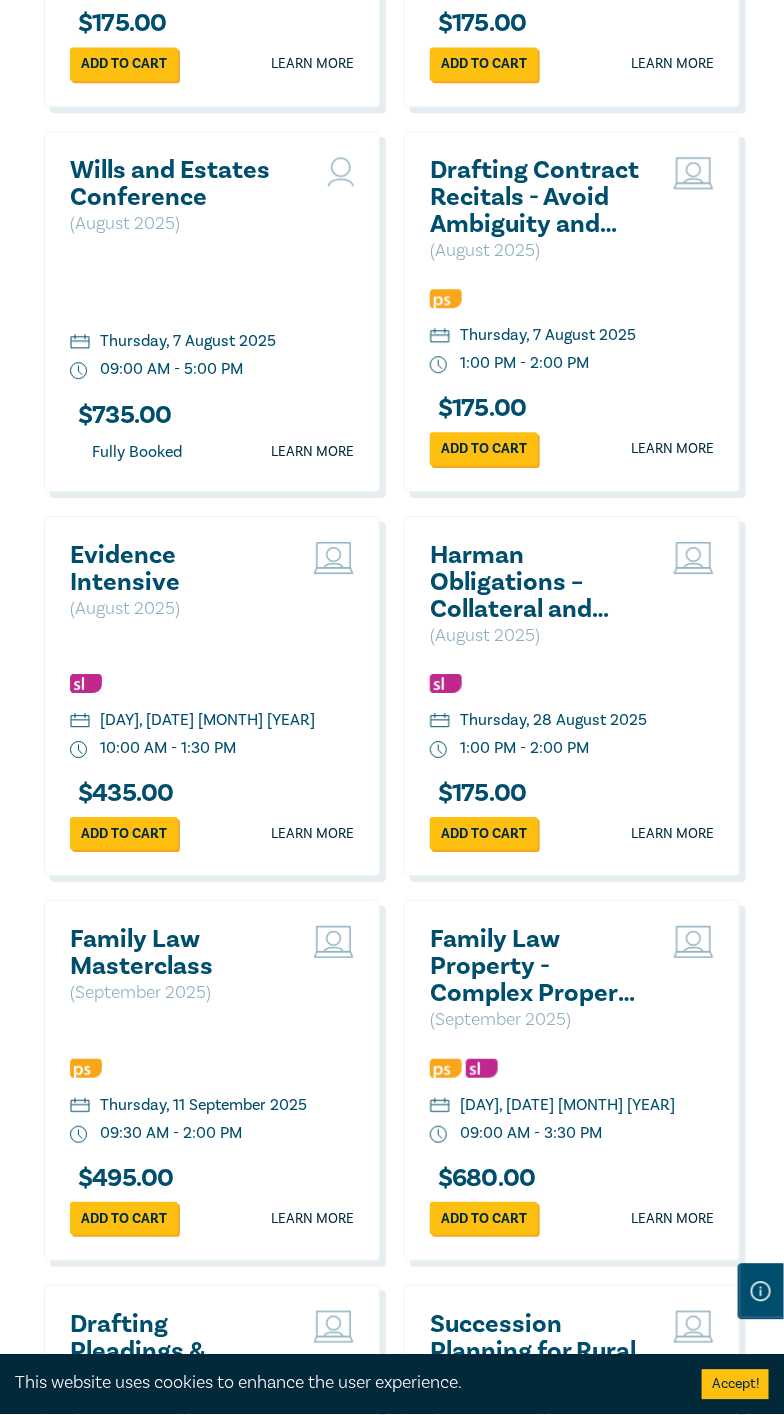 click on "Family Law Masterclass" at bounding box center [177, 953] 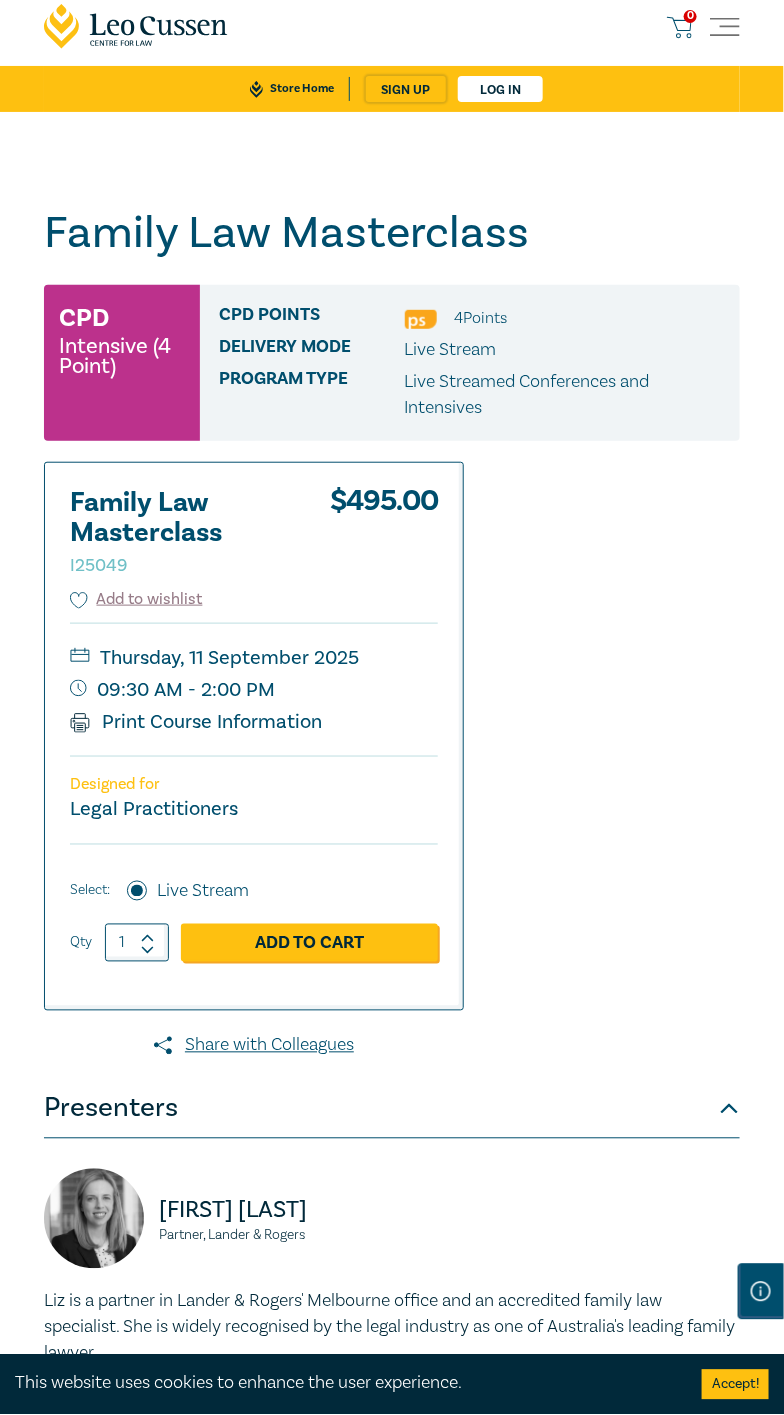 scroll, scrollTop: 0, scrollLeft: 0, axis: both 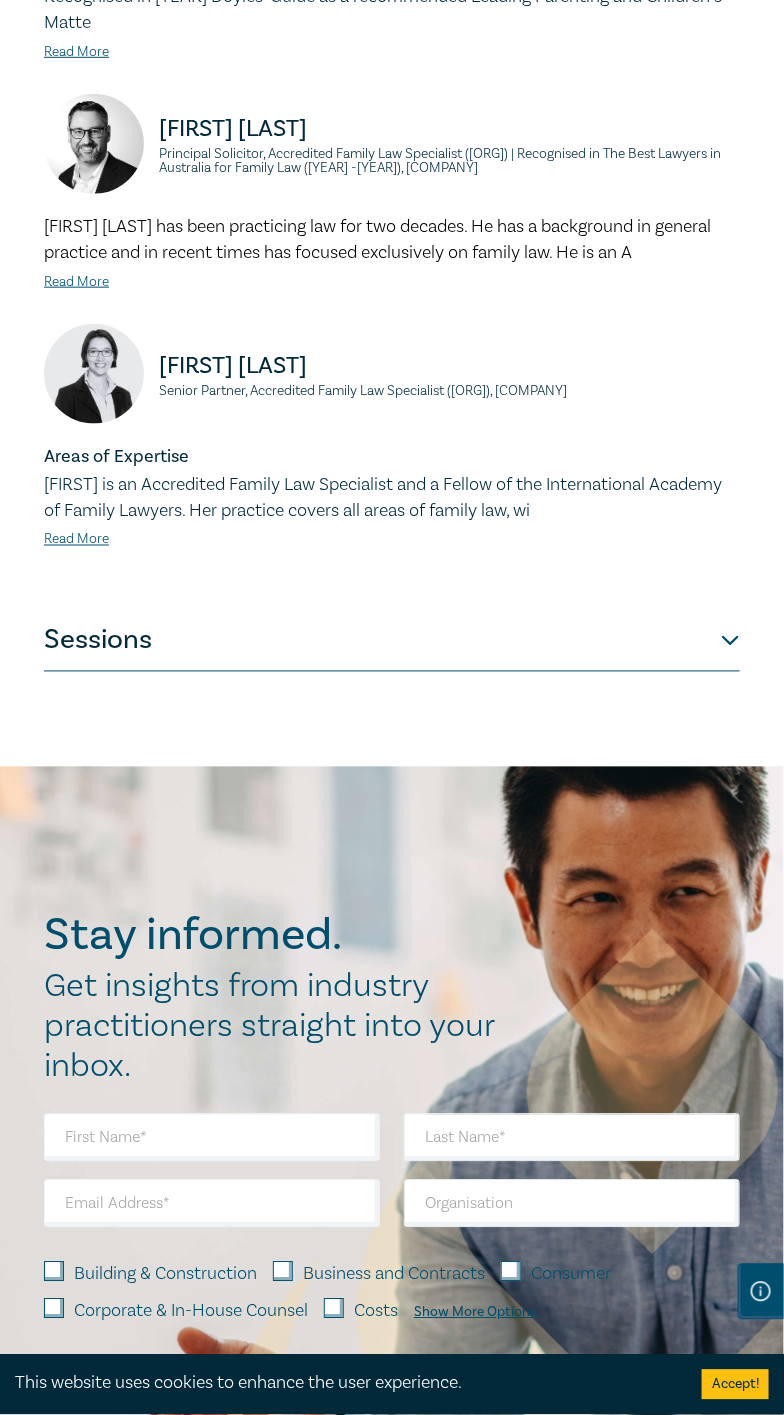 click on "Sessions" at bounding box center (392, 642) 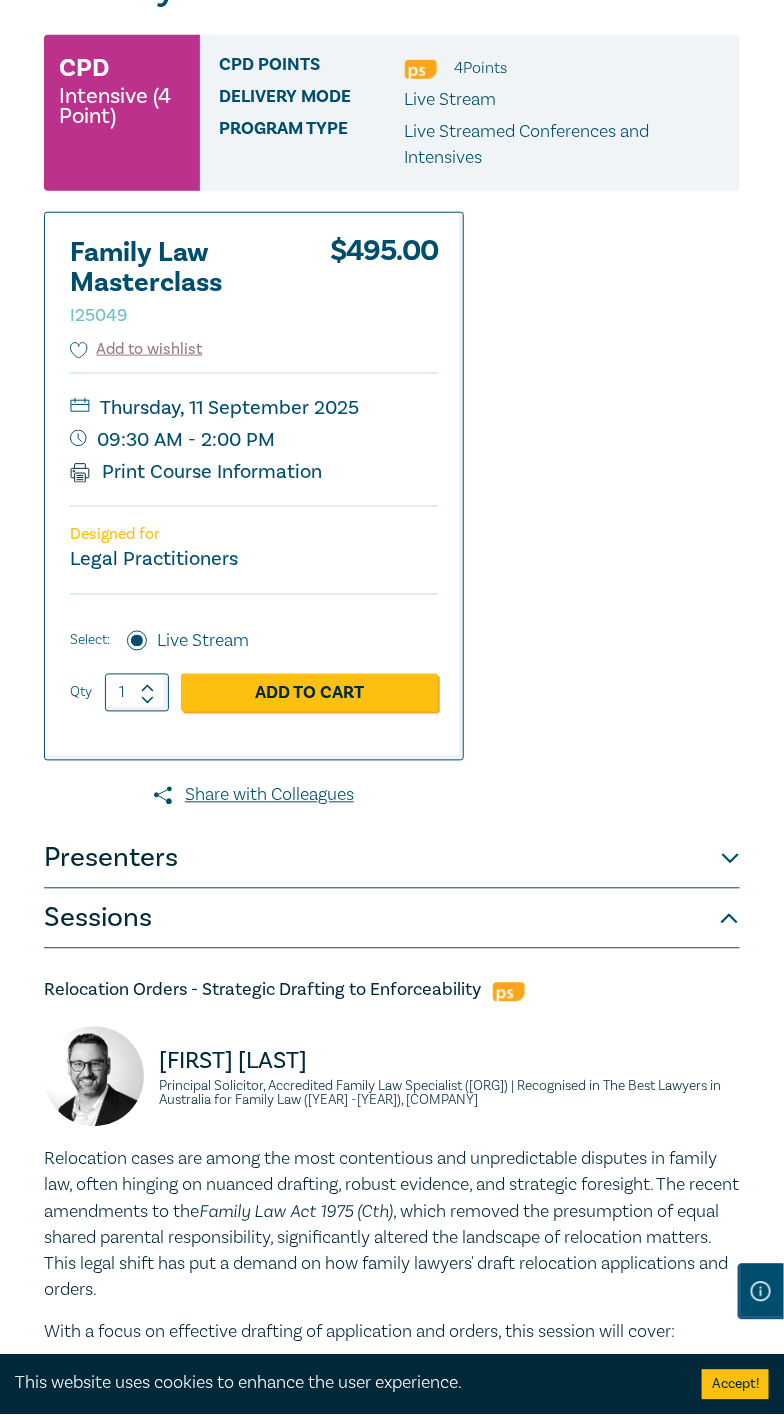 scroll, scrollTop: 0, scrollLeft: 0, axis: both 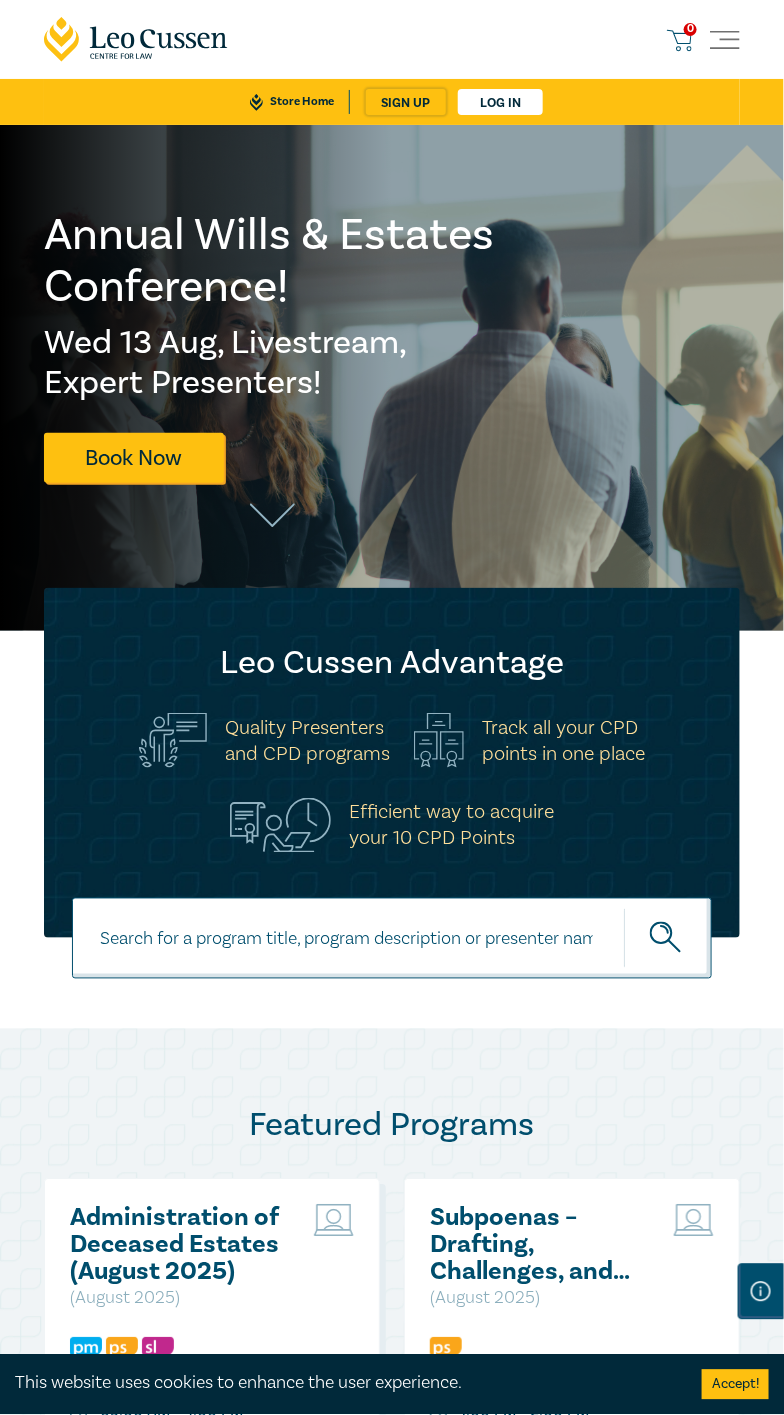 click 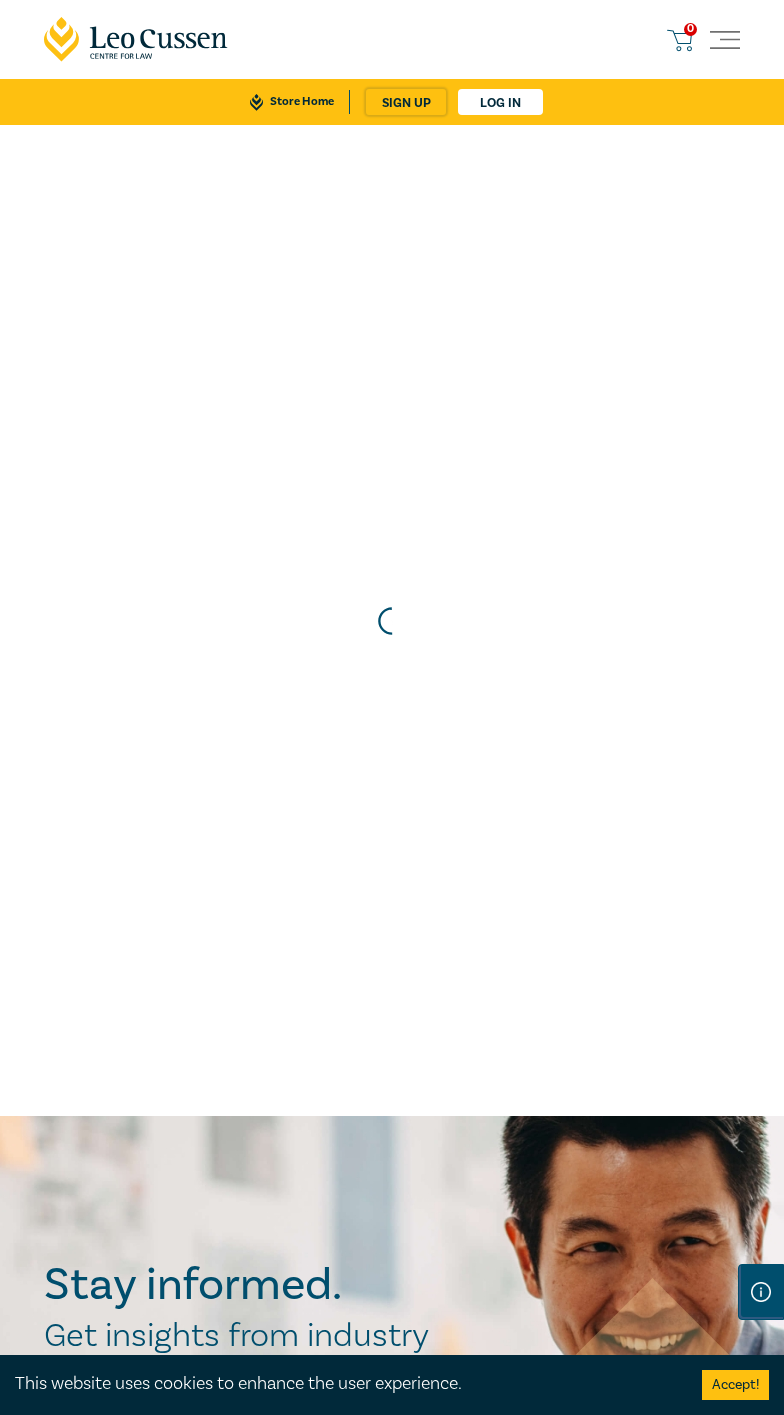 scroll, scrollTop: 231, scrollLeft: 0, axis: vertical 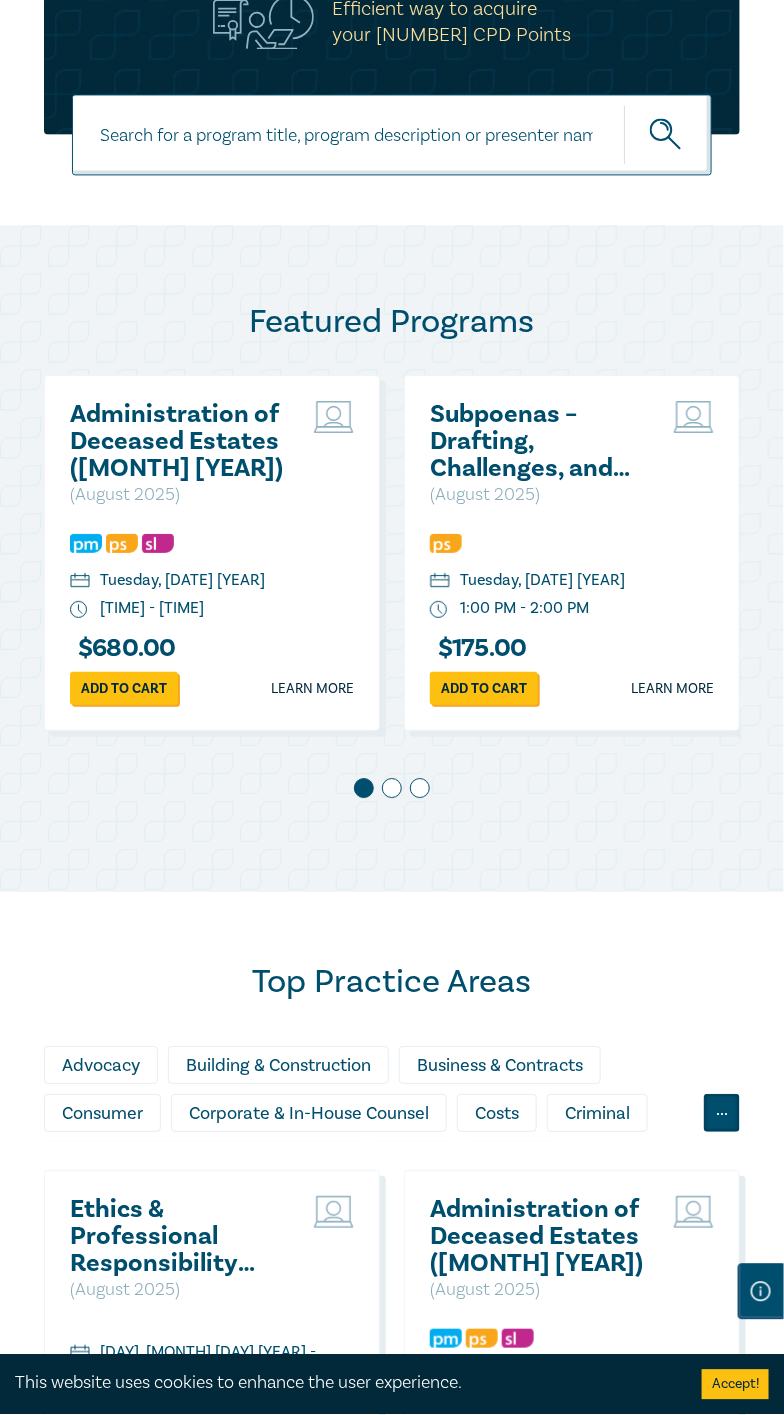 click on "..." at bounding box center [722, 1114] 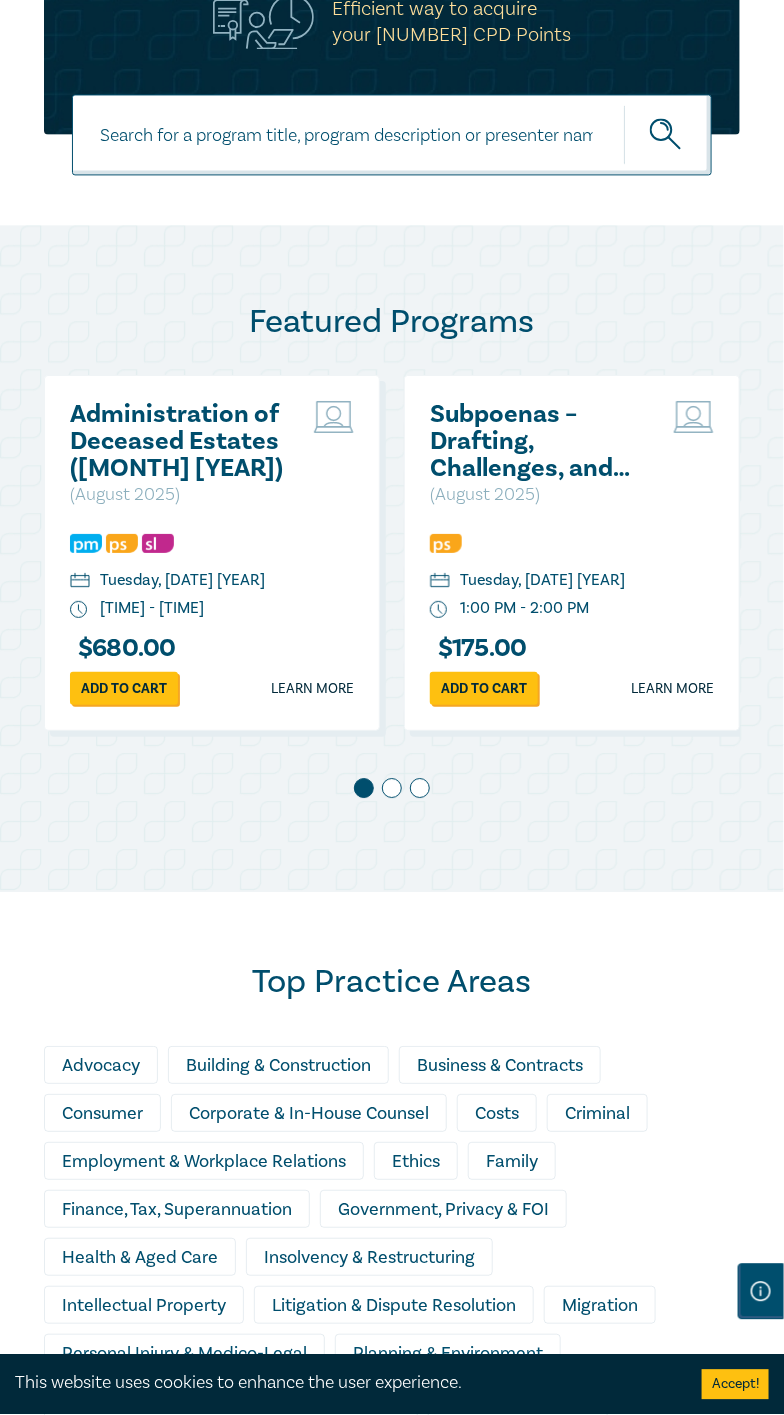 click on "Family" at bounding box center [512, 1162] 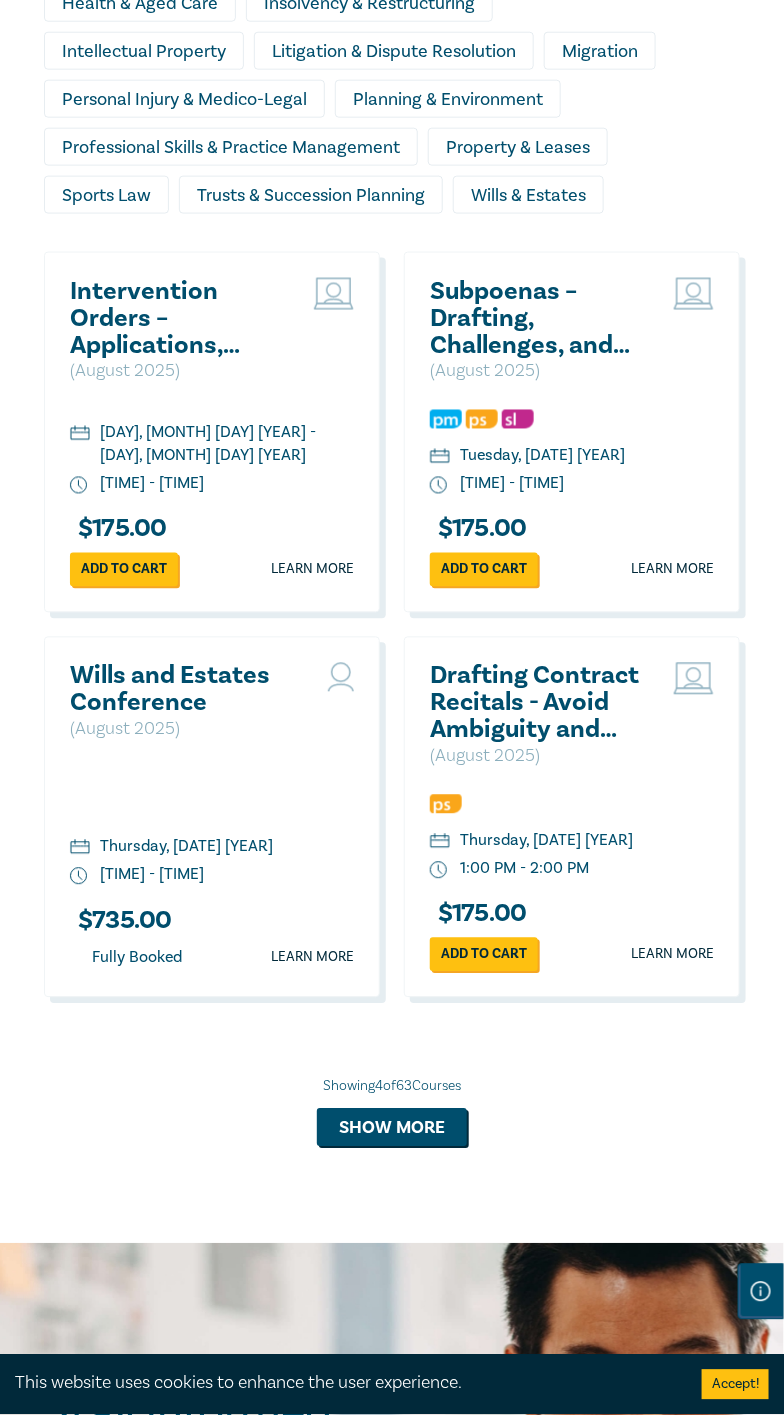 scroll, scrollTop: 2062, scrollLeft: 0, axis: vertical 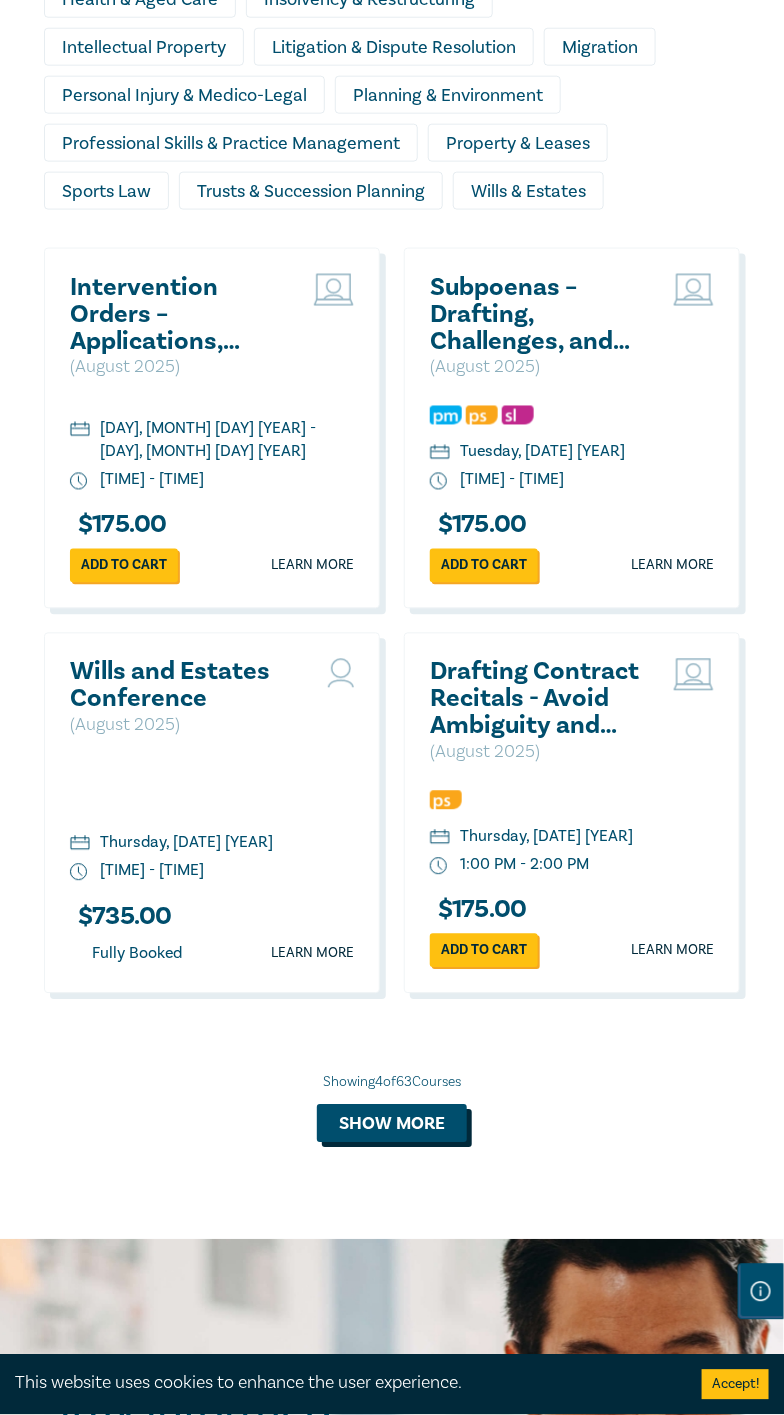 click on "Show more" at bounding box center [392, 1124] 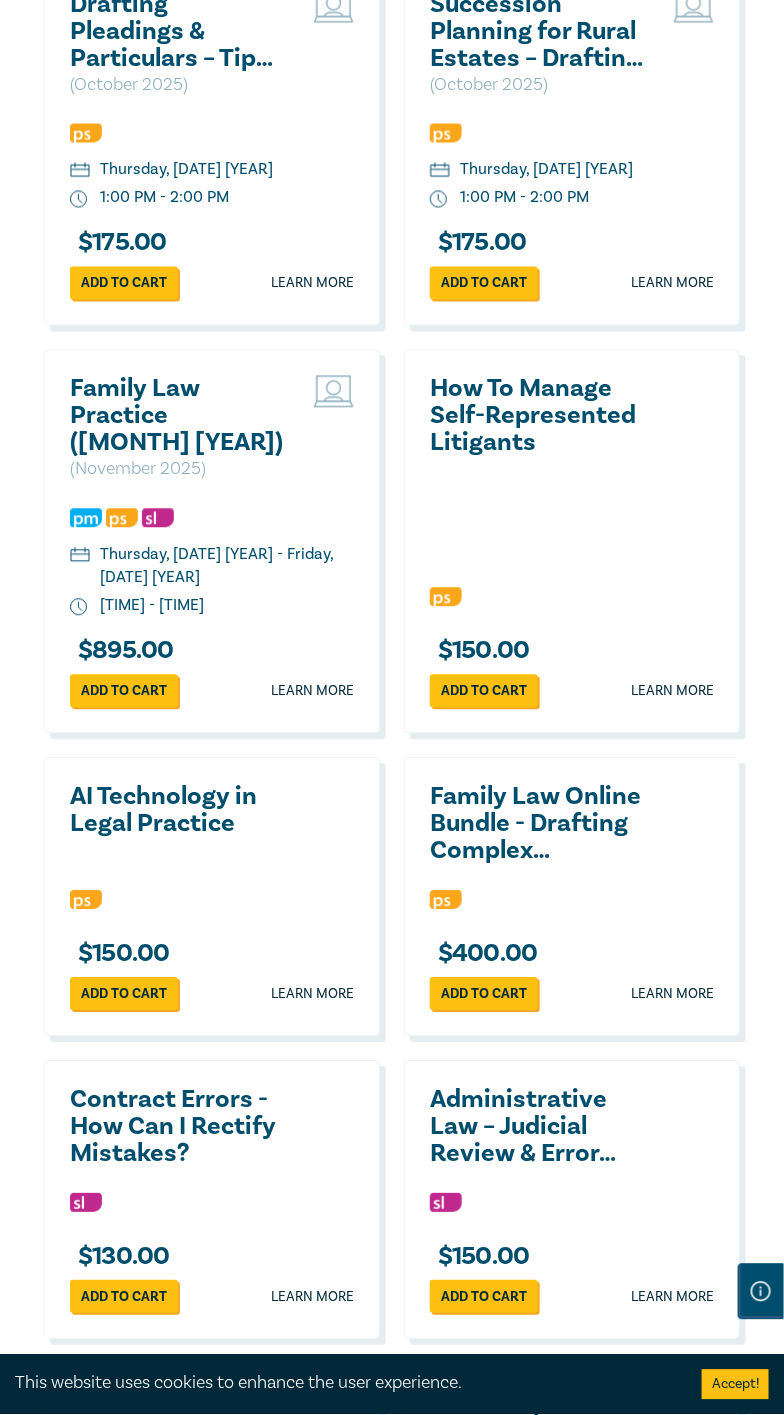 scroll, scrollTop: 3884, scrollLeft: 0, axis: vertical 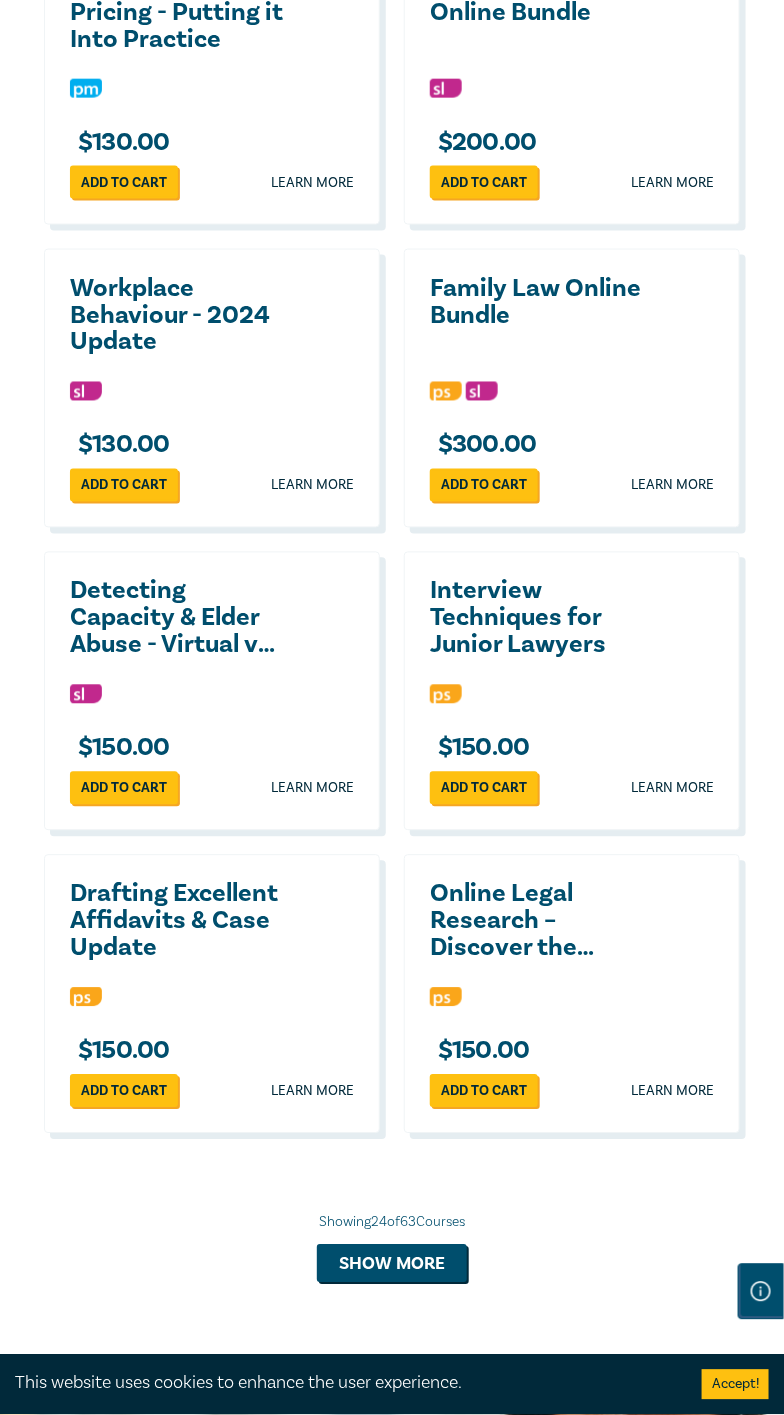 click on "Drafting Excellent Affidavits & Case Update" at bounding box center (177, 921) 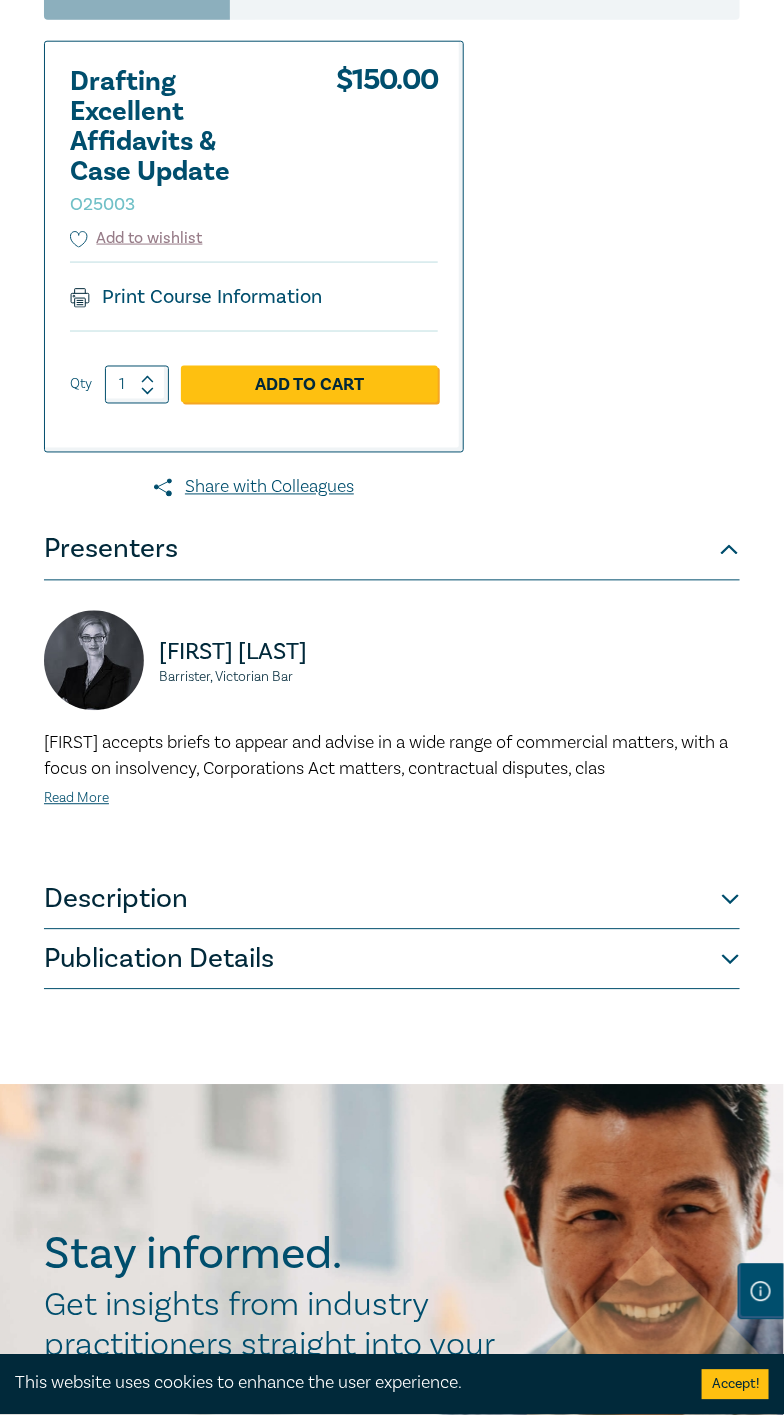 scroll, scrollTop: 456, scrollLeft: 0, axis: vertical 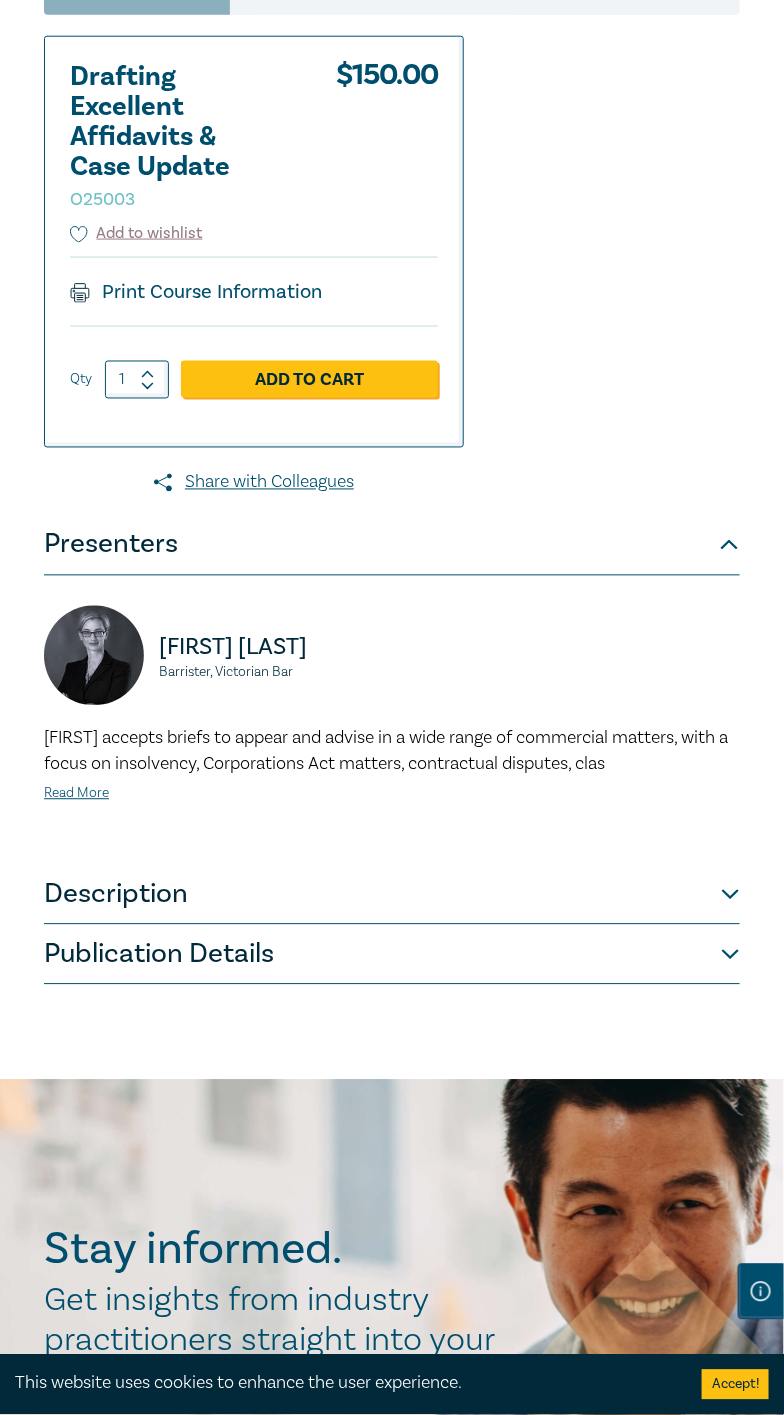 click on "Description" at bounding box center [392, 895] 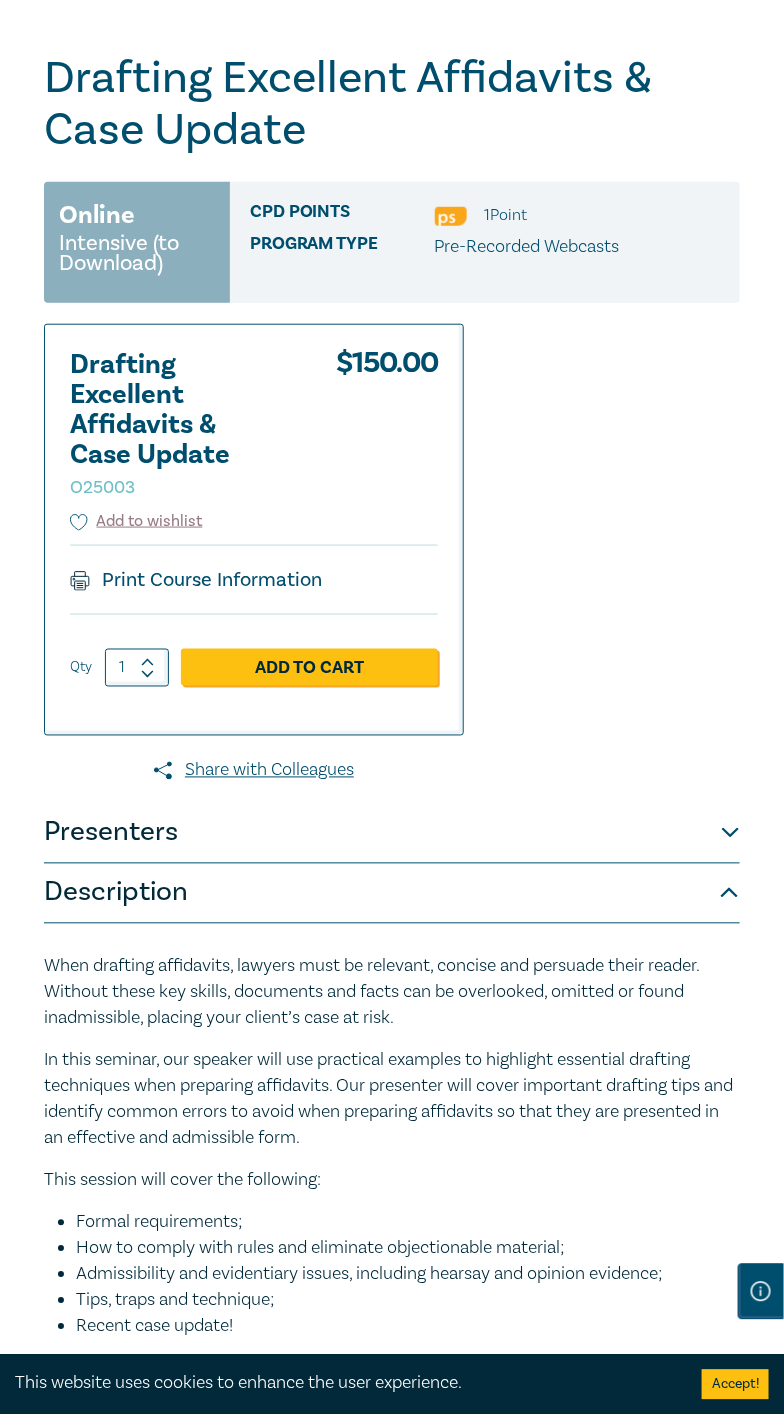scroll, scrollTop: 182, scrollLeft: 0, axis: vertical 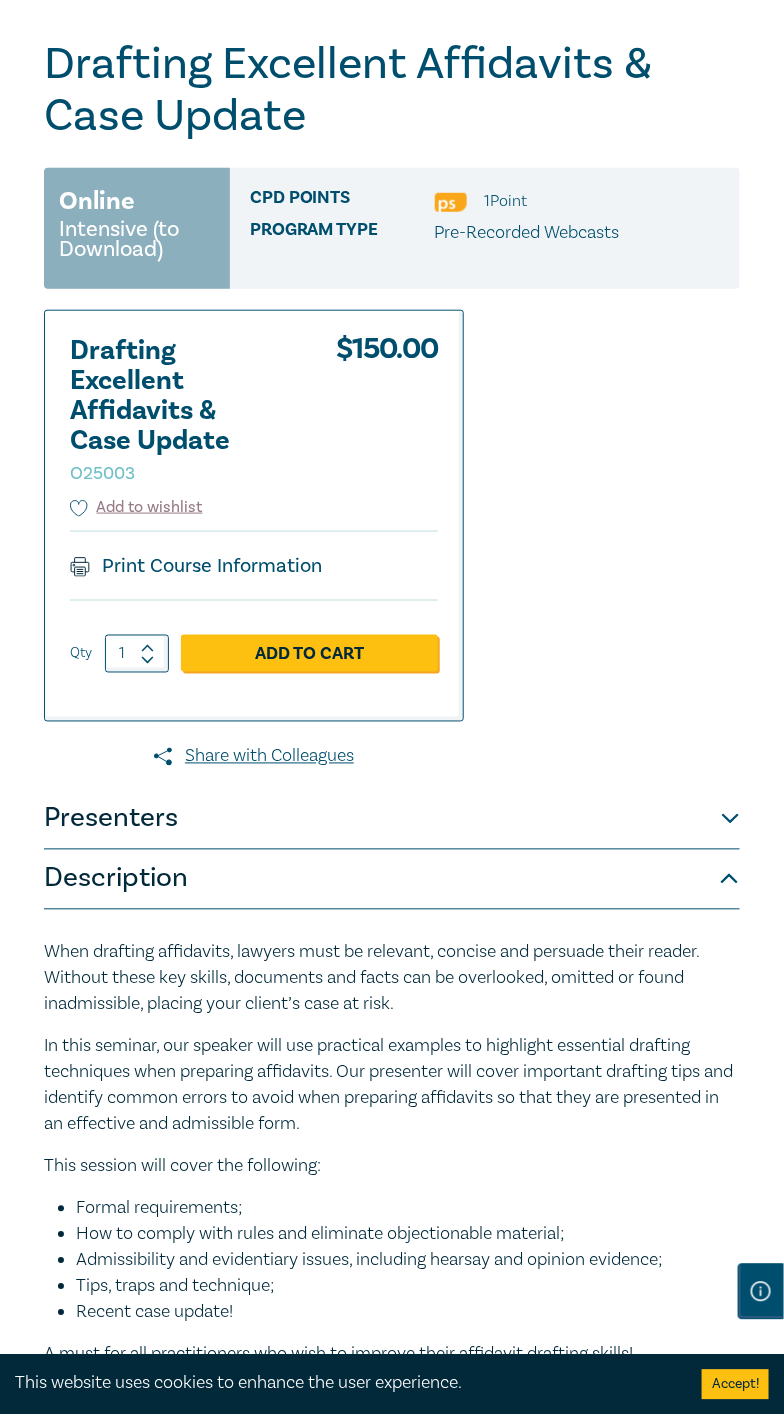 click on "Presenters" at bounding box center (392, 820) 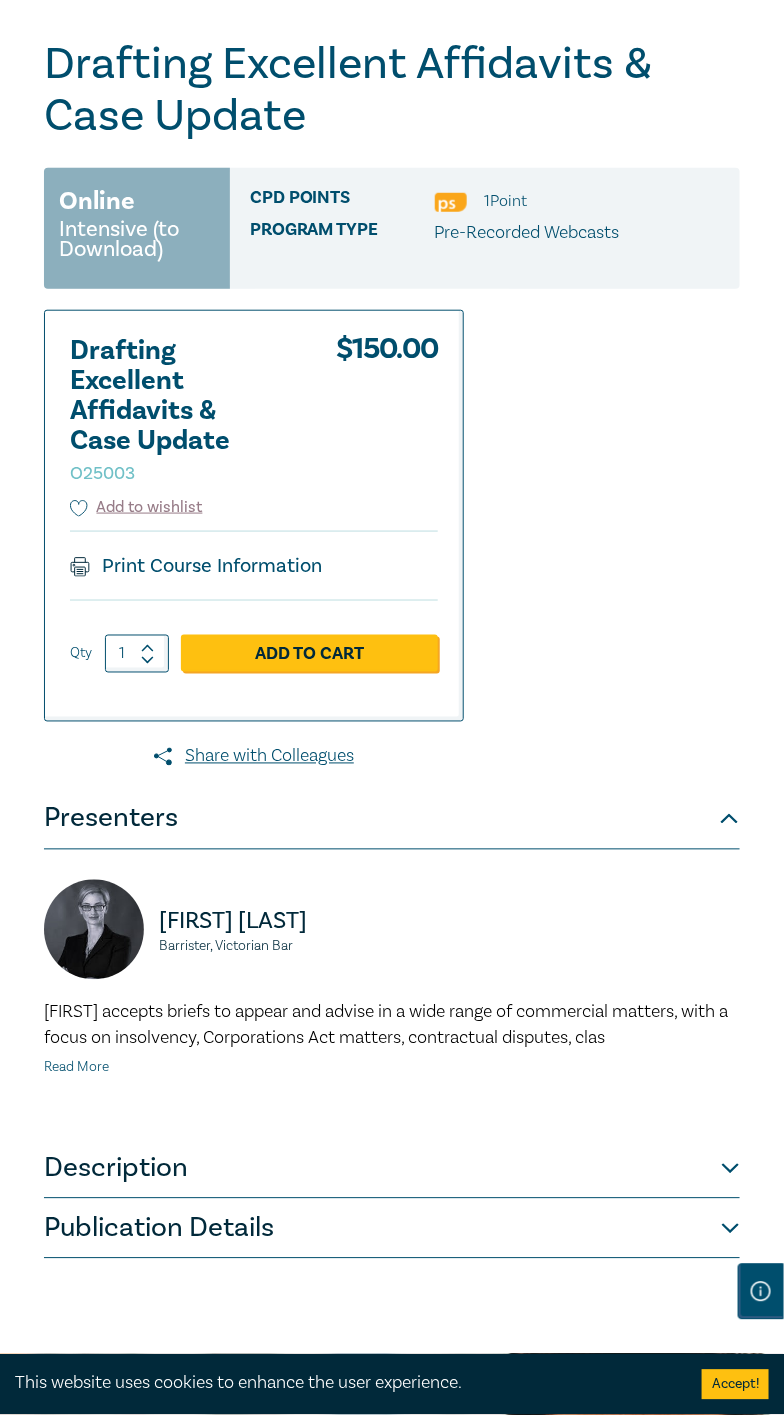 click on "Read More" at bounding box center (76, 1068) 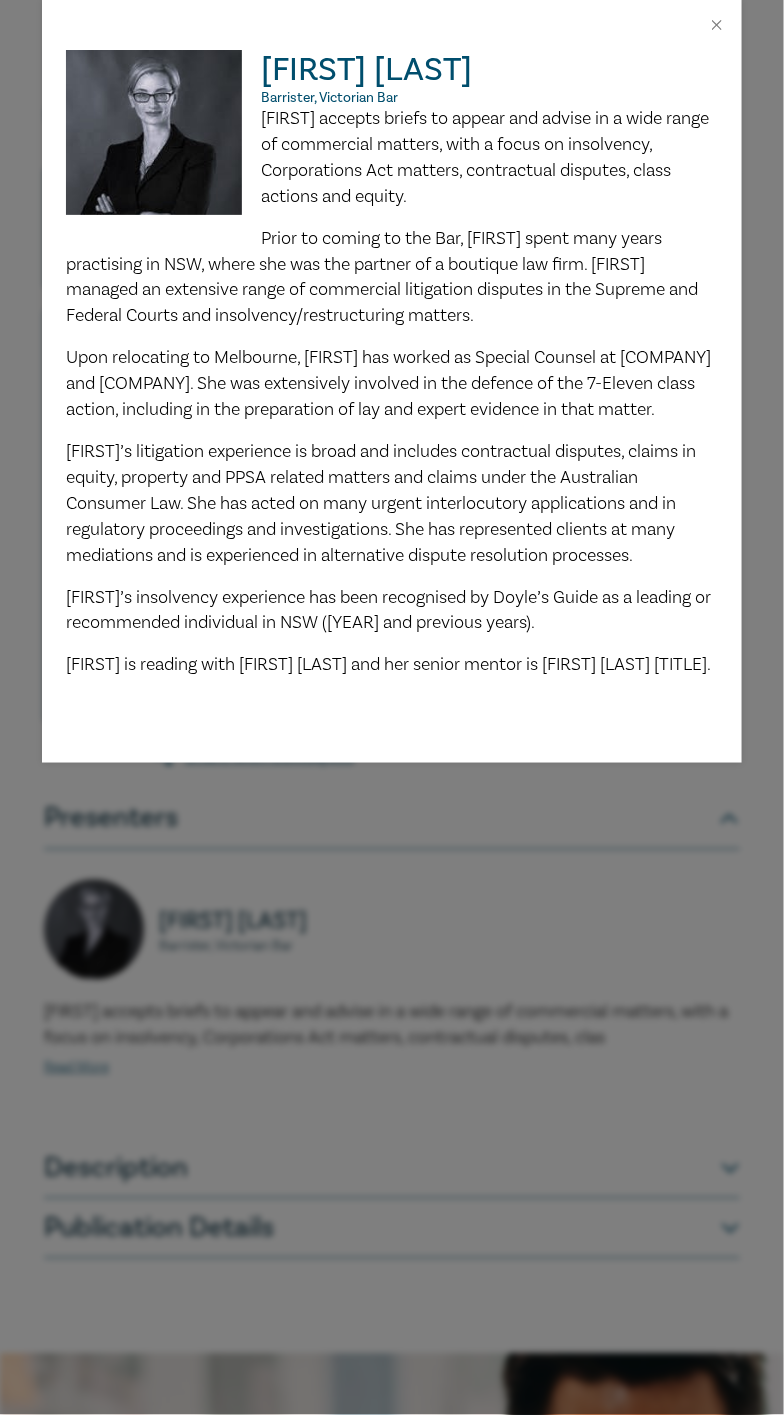 click on "Nicole Tyson Barrister, Victorian Bar Nicole accepts briefs to appear and advise in a wide range of commercial matters, with a focus on insolvency, Corporations Act matters, contractual disputes, class actions and equity. Prior to coming to the Bar, Nicole spent many years practising in NSW, where she was the partner of a boutique law firm. Nicole managed an extensive range of commercial litigation disputes in the Supreme and Federal Courts and insolvency/restructuring matters. Upon relocating to Melbourne, Nicole has worked as Special Counsel at Norton Rose Fulbright and Baker McKenzie. She was extensively involved in the defence of the 7-Eleven class action, including in the preparation of lay and expert evidence in that matter. Nicole’s insolvency experience has been recognised by Doyle’s Guide as a leading or recommended individual in NSW (2019 and previous years).  Nicole is reading with Carl Moller and her senior mentor is Wendy Harris QC." at bounding box center [392, 707] 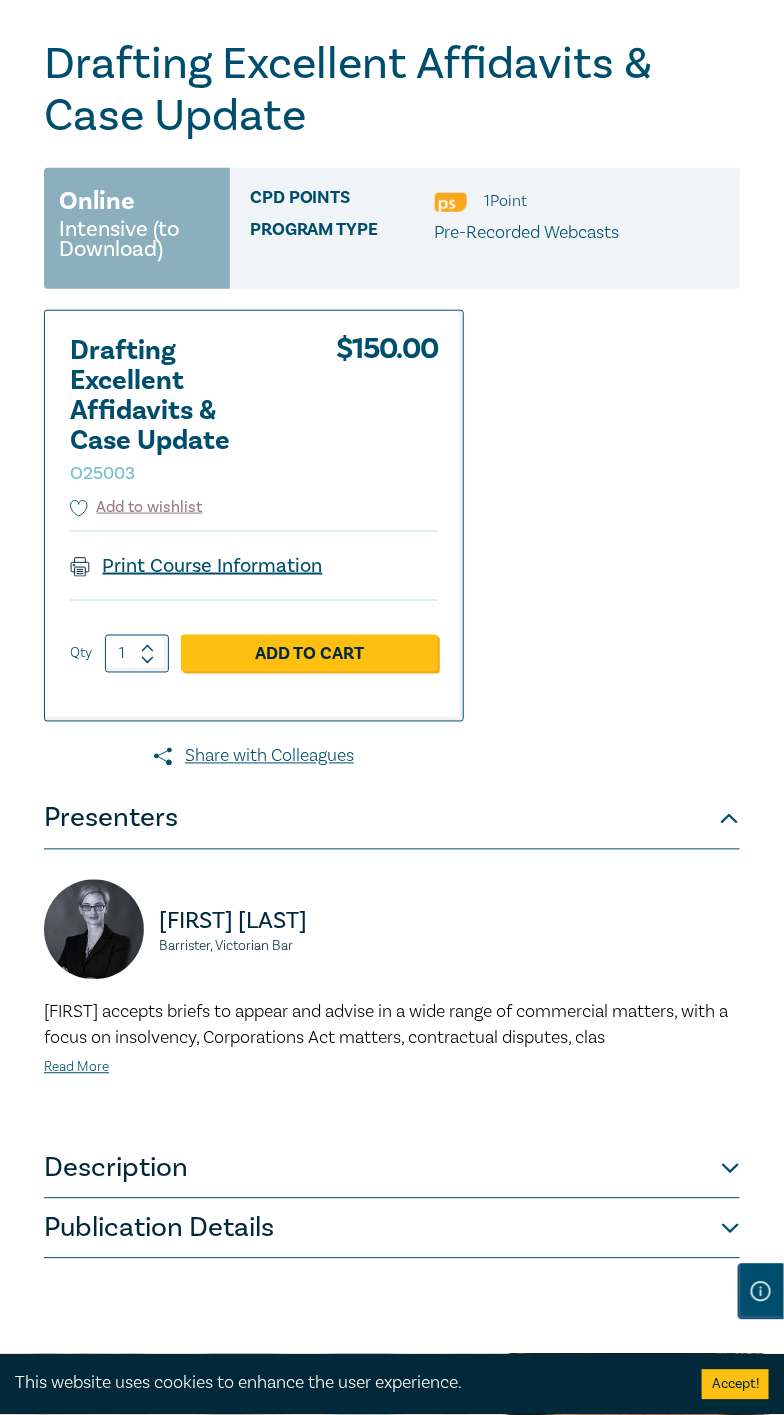 click on "Print Course Information" at bounding box center (196, 566) 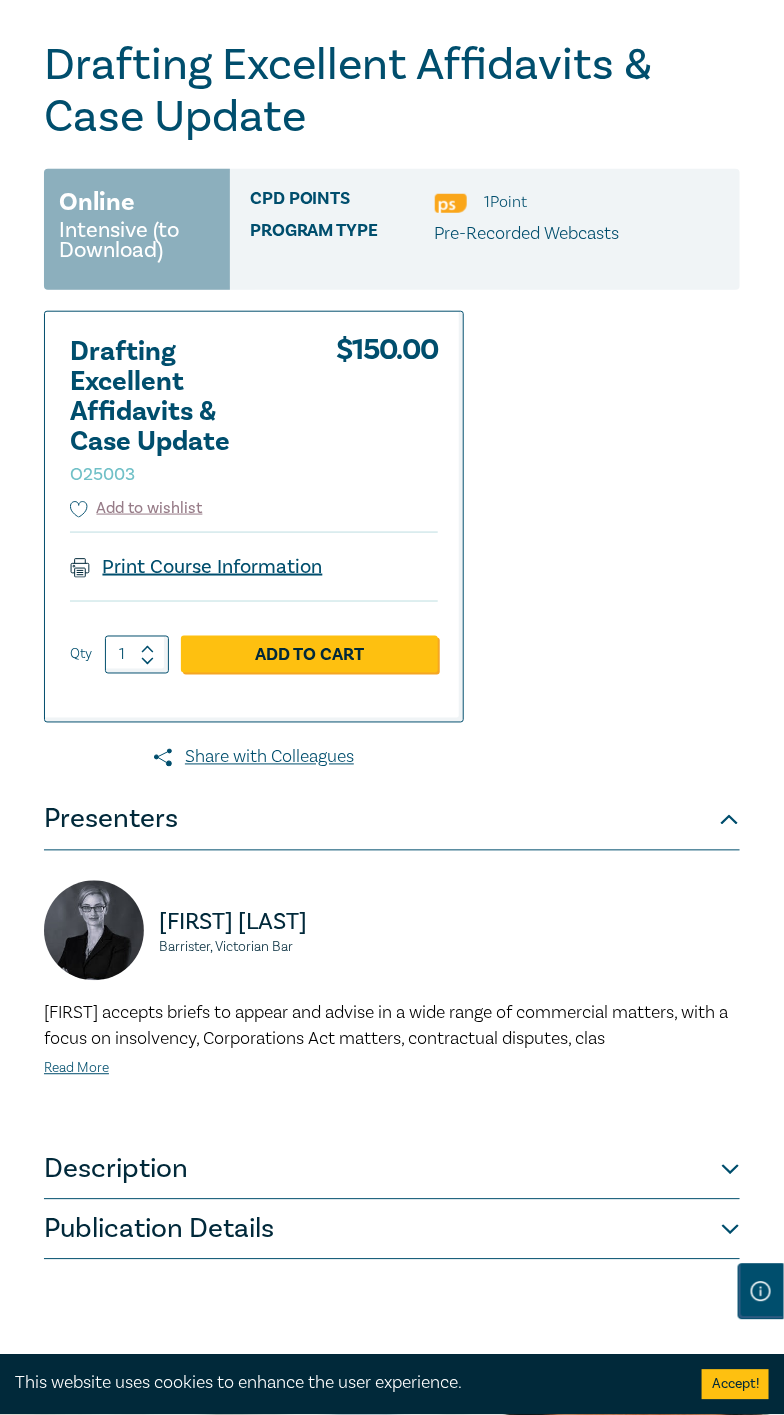 scroll, scrollTop: 0, scrollLeft: 0, axis: both 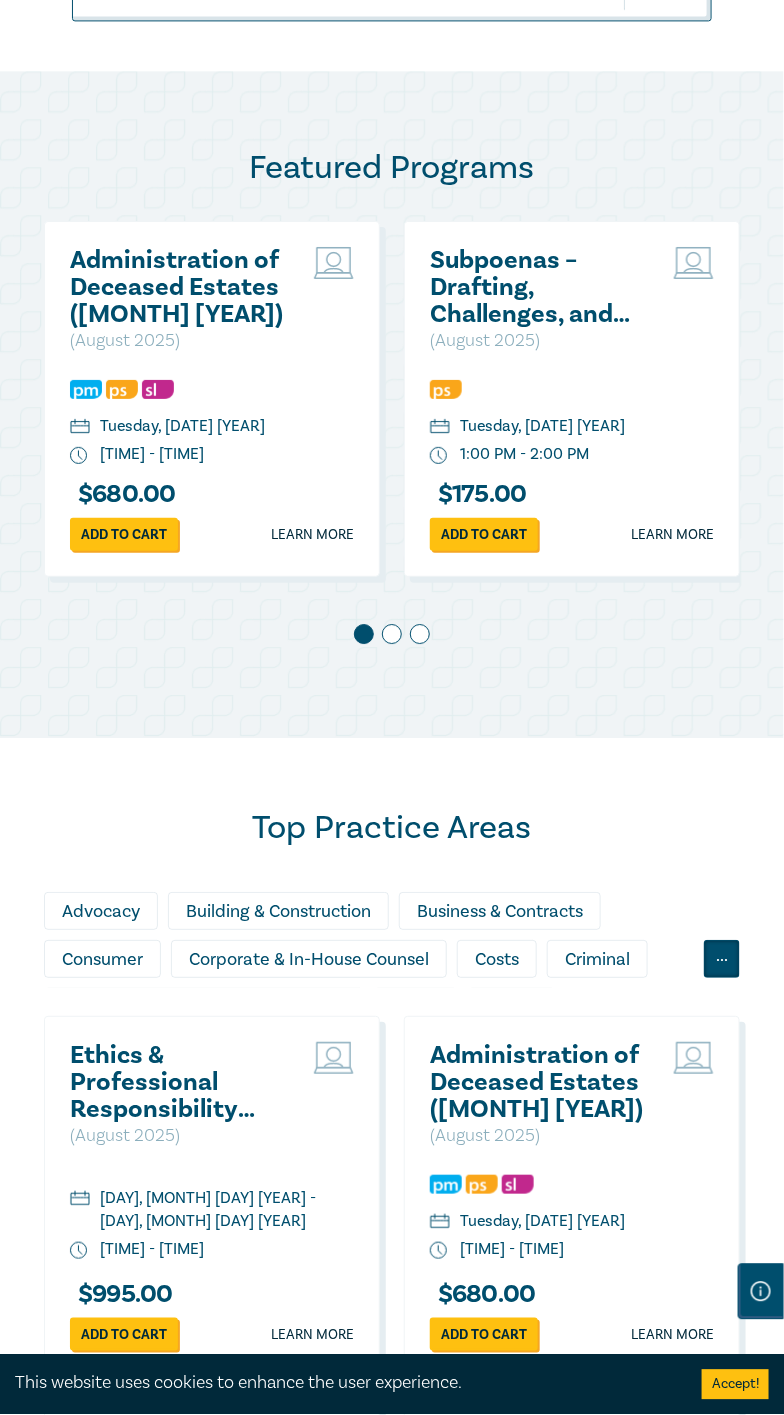 click on "..." at bounding box center [722, 959] 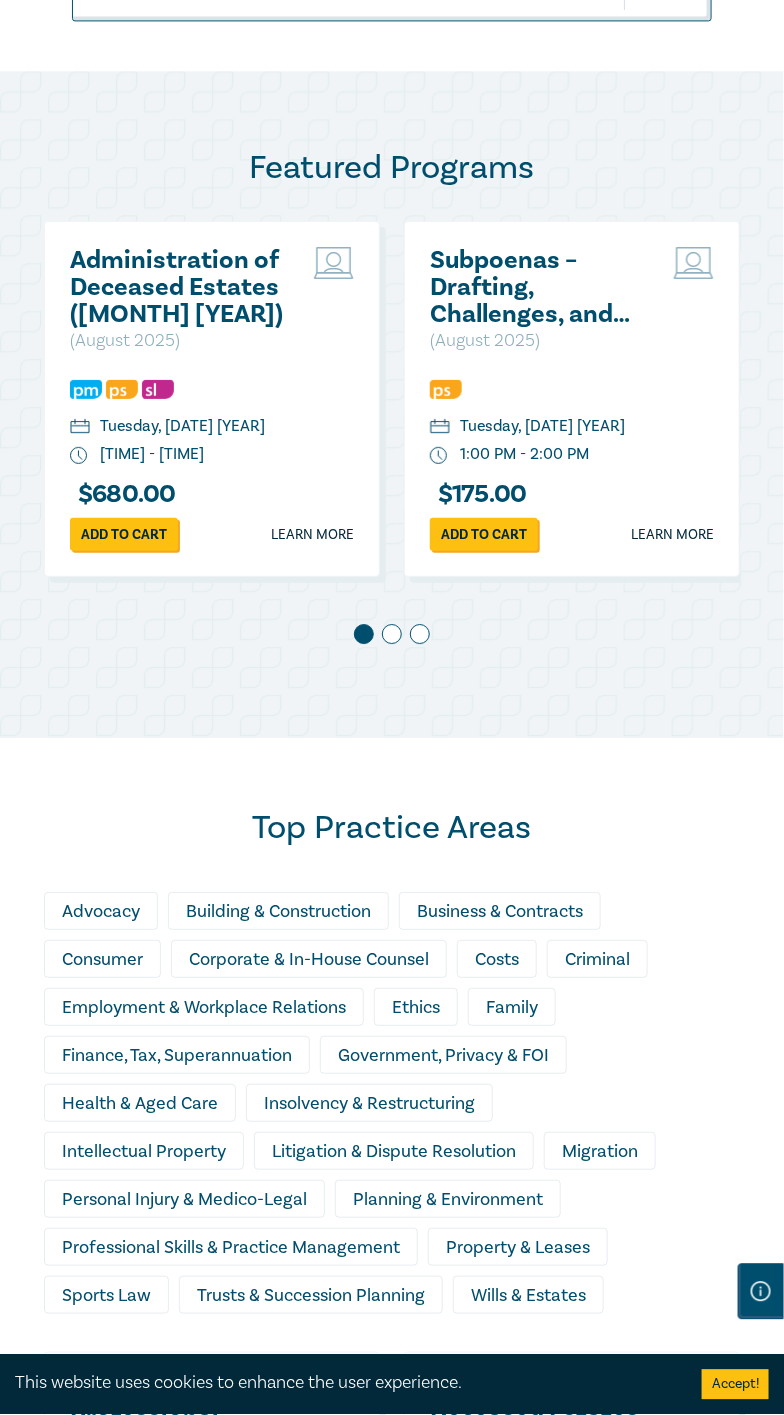 click on "Family" at bounding box center (512, 1007) 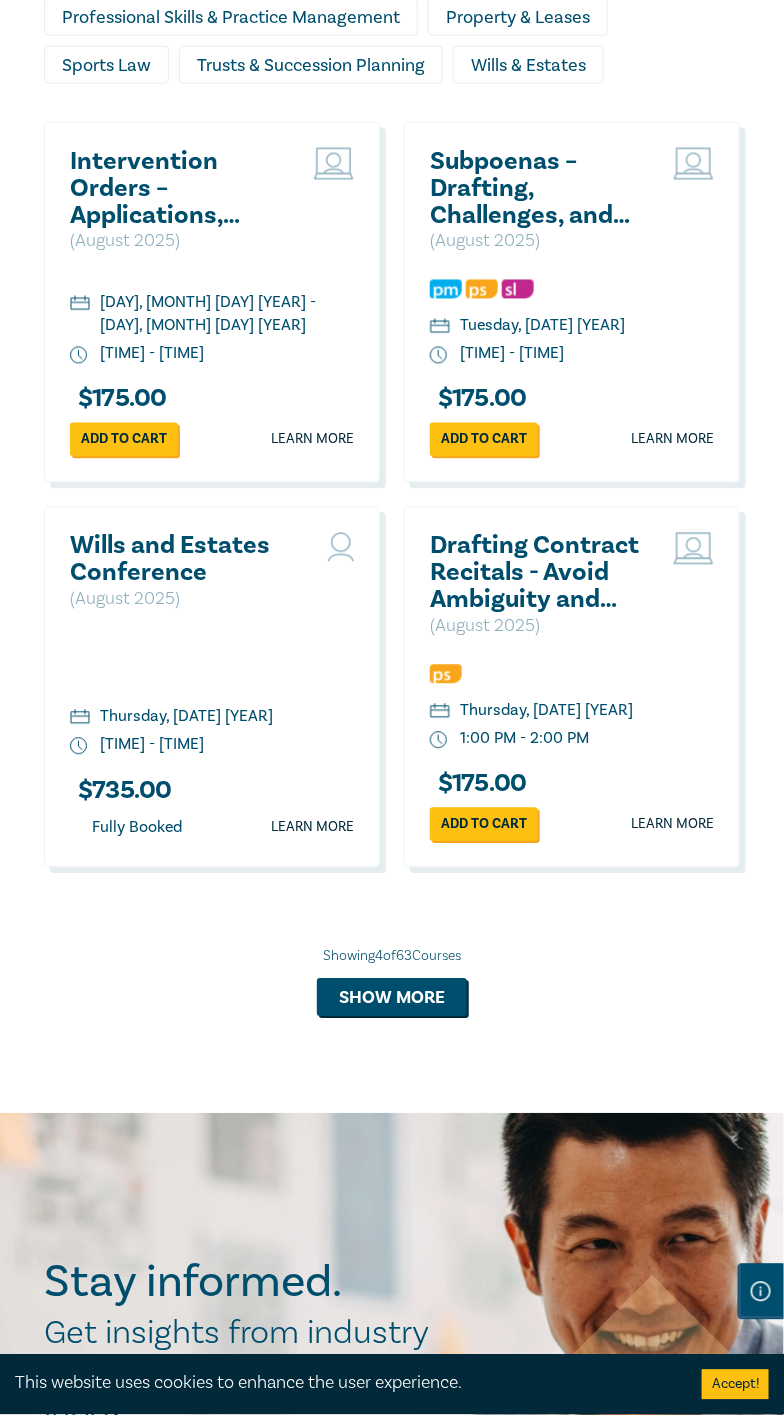 scroll, scrollTop: 2190, scrollLeft: 0, axis: vertical 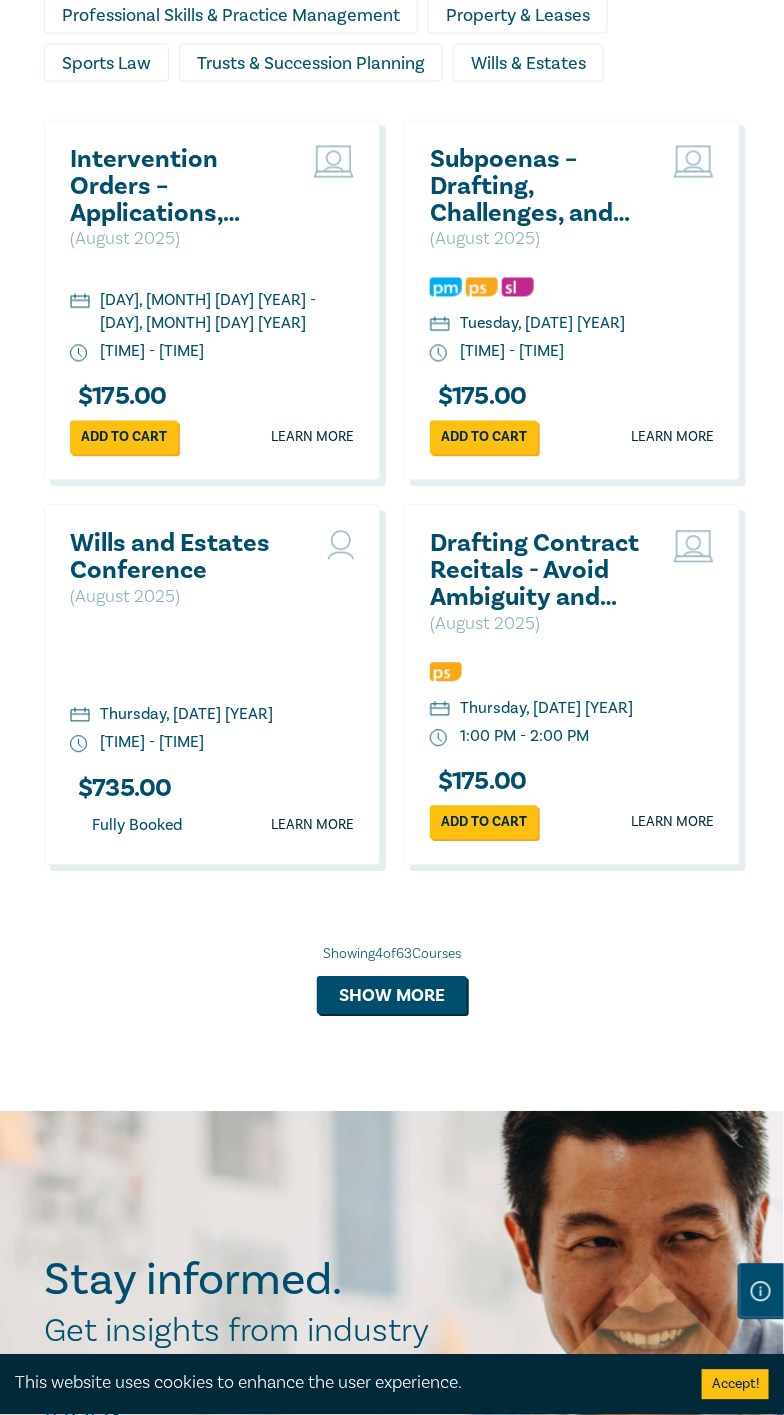 click on "Showing  4  of  63  Courses" at bounding box center (392, 955) 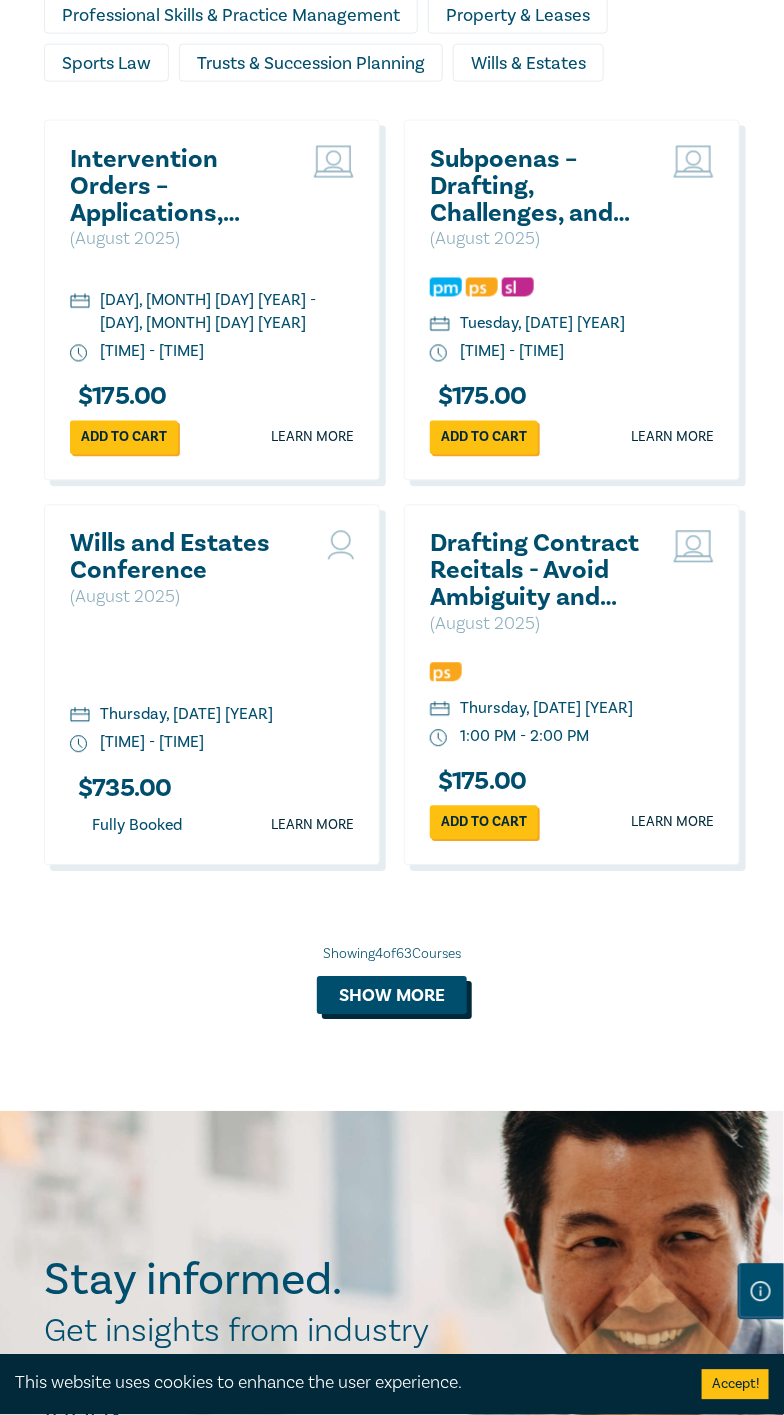 click on "Show more" at bounding box center (392, 996) 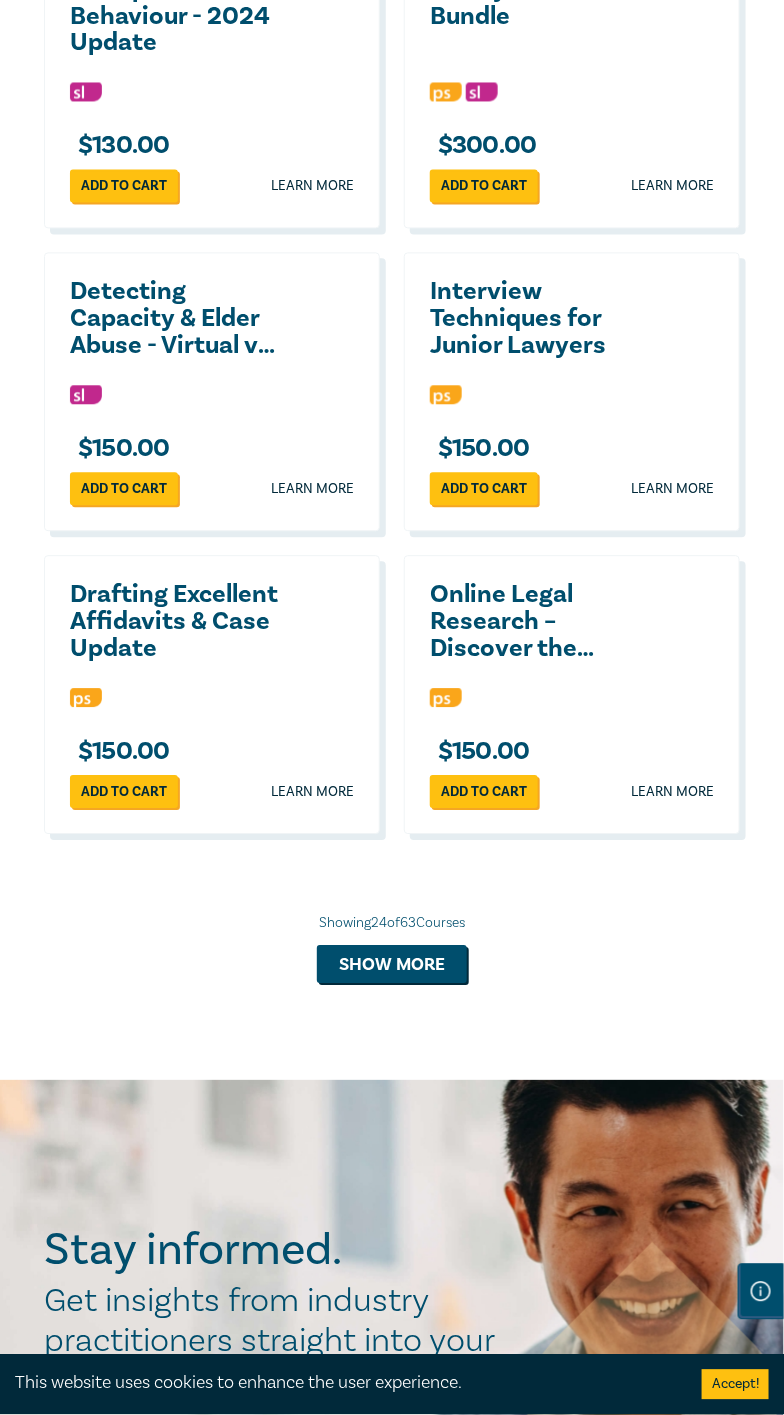 scroll, scrollTop: 5602, scrollLeft: 0, axis: vertical 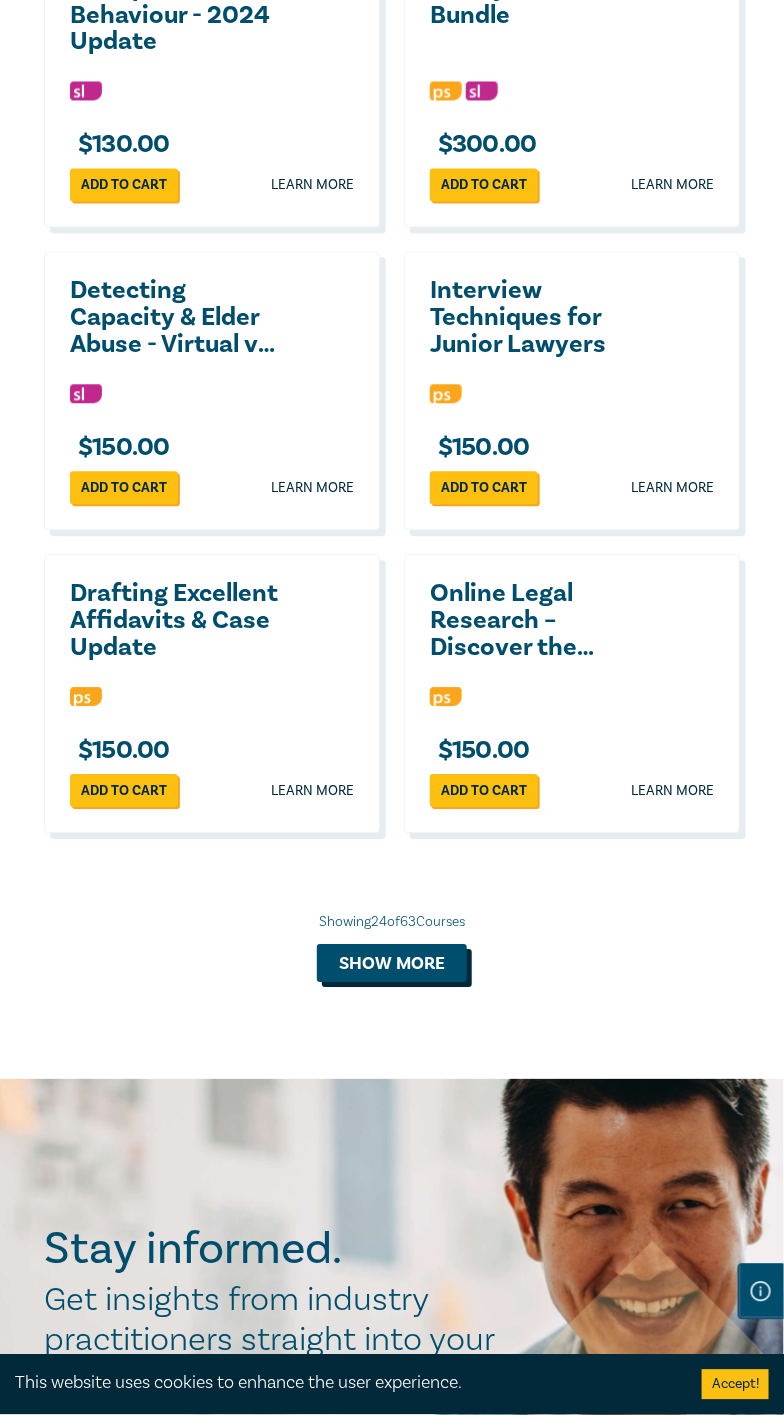 click on "Show more" at bounding box center [392, 964] 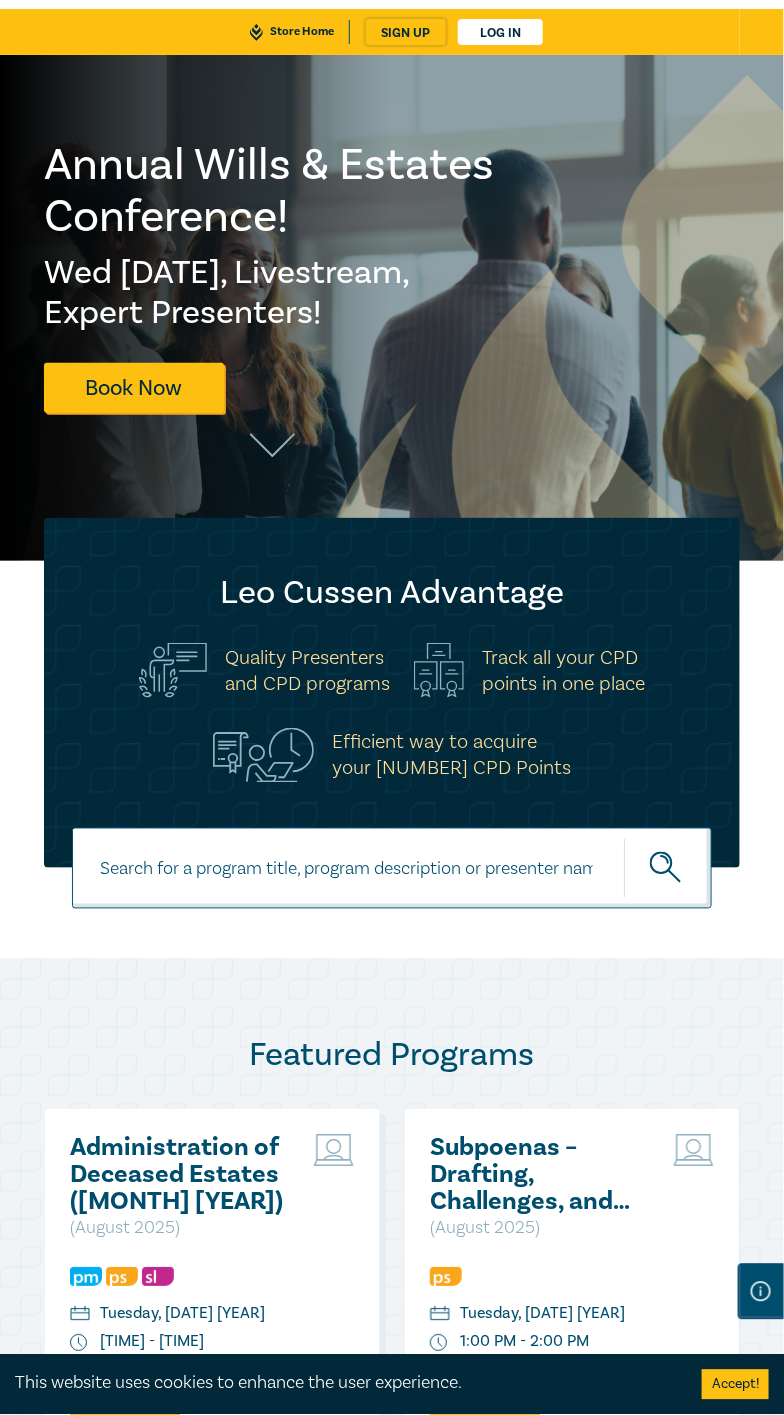 scroll, scrollTop: 0, scrollLeft: 0, axis: both 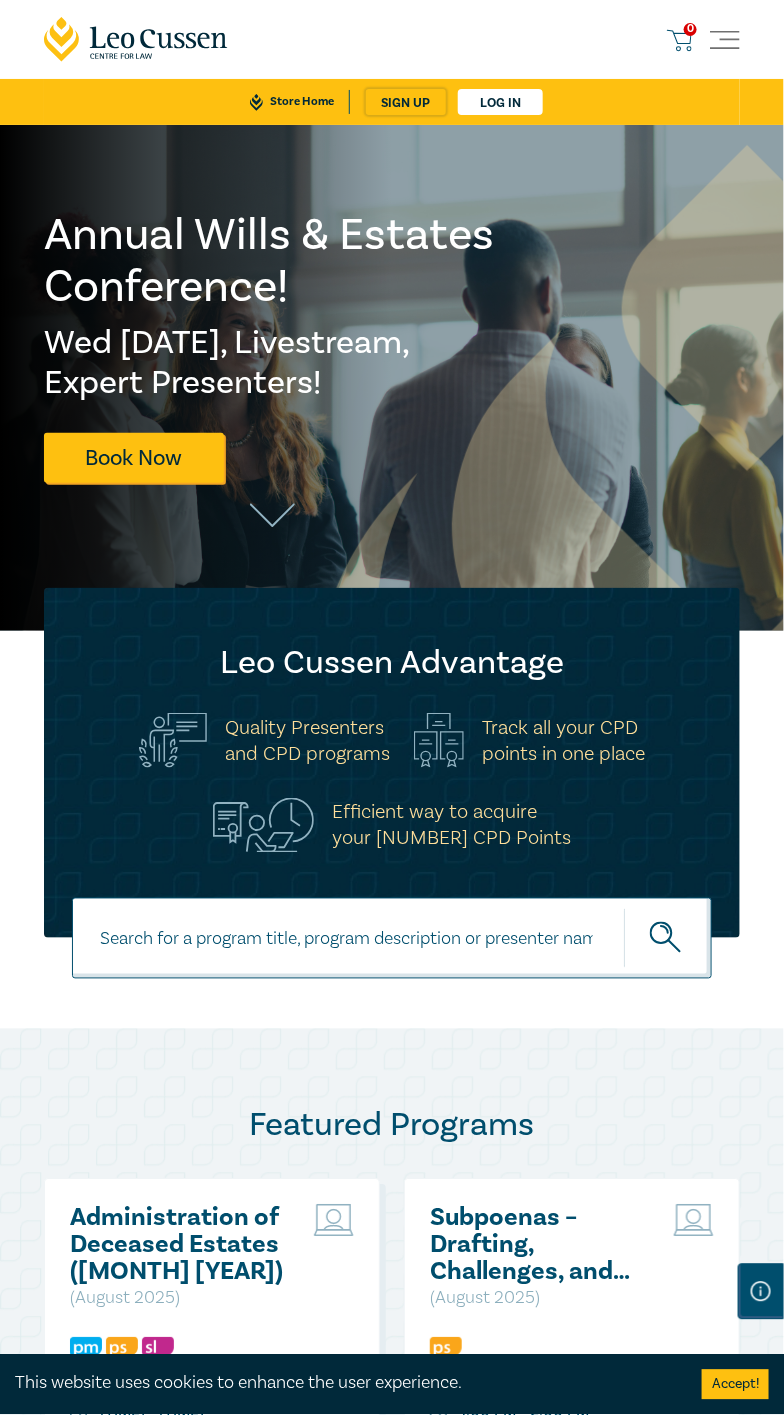 click 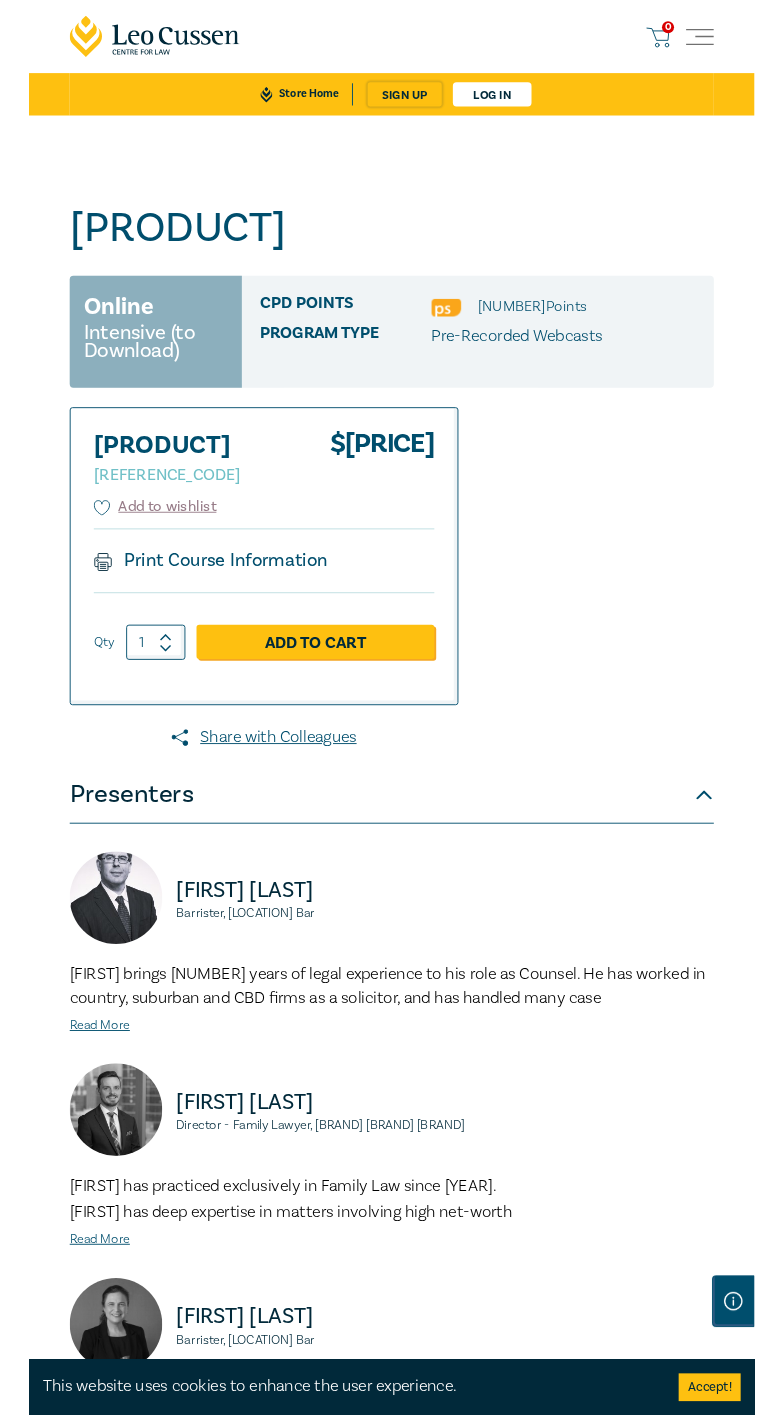 scroll, scrollTop: 0, scrollLeft: 0, axis: both 